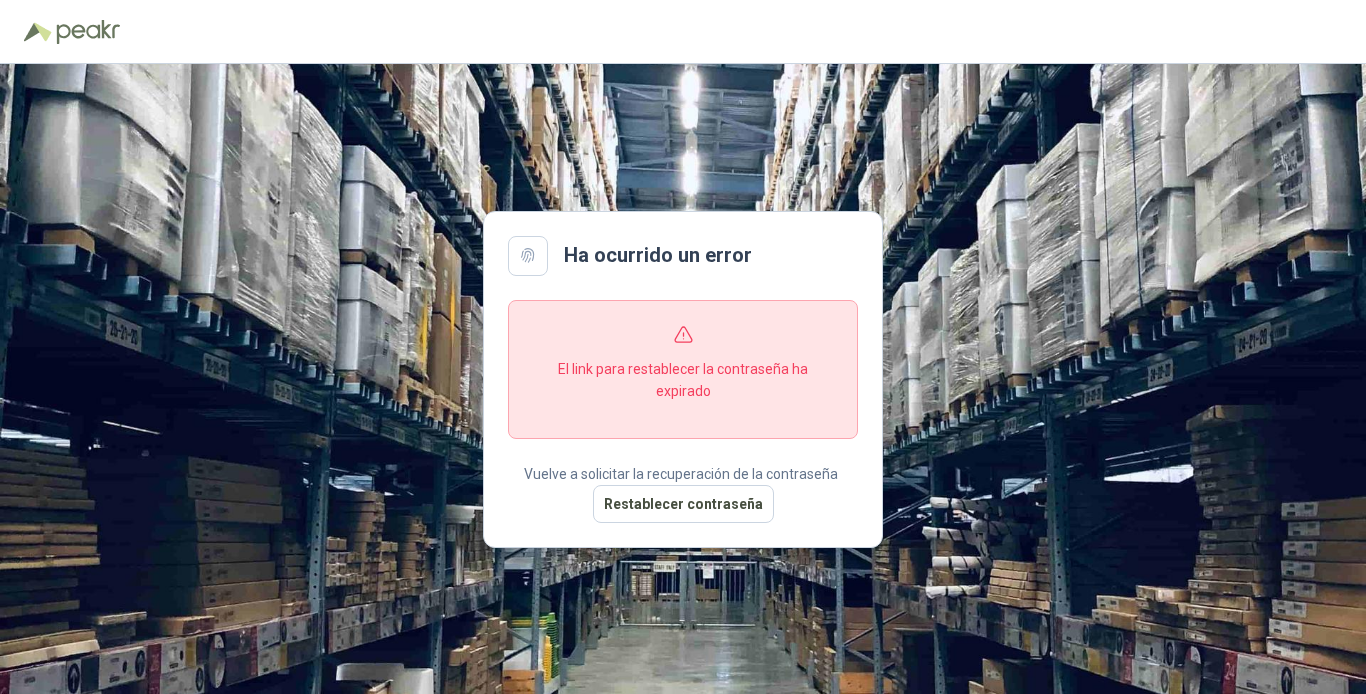 scroll, scrollTop: 0, scrollLeft: 0, axis: both 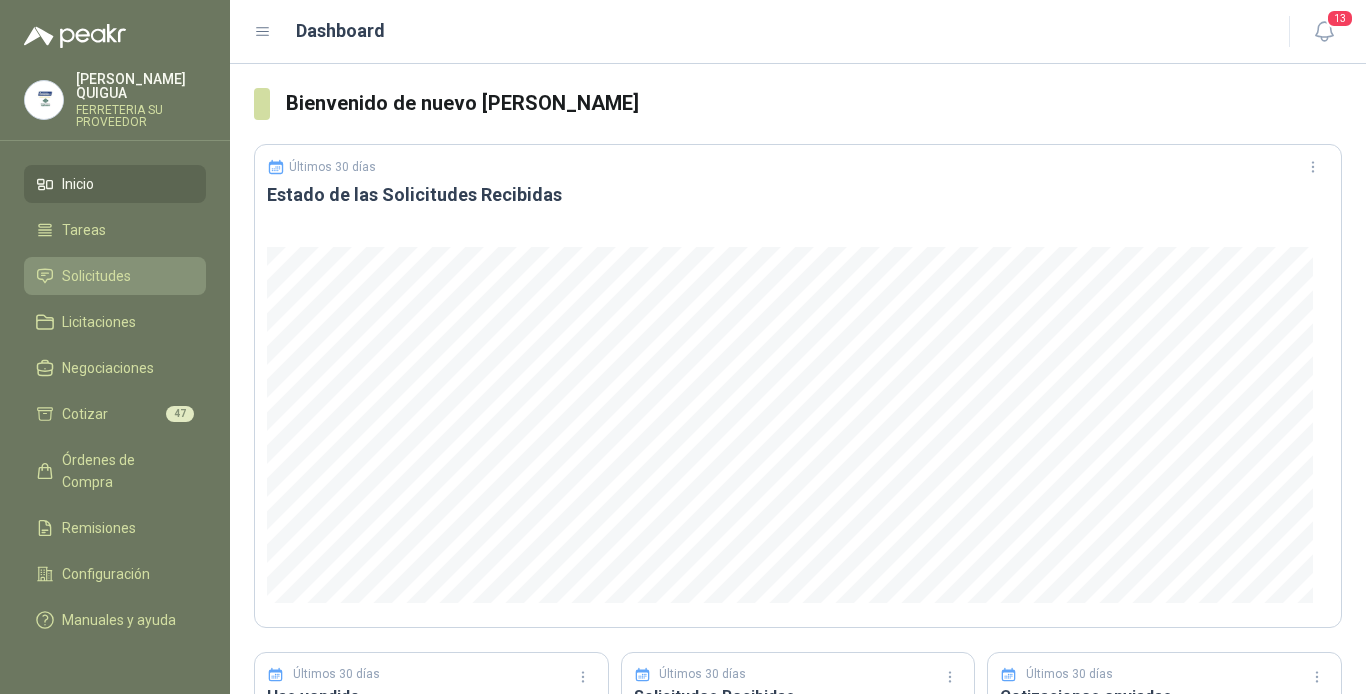 click on "Solicitudes" at bounding box center [115, 276] 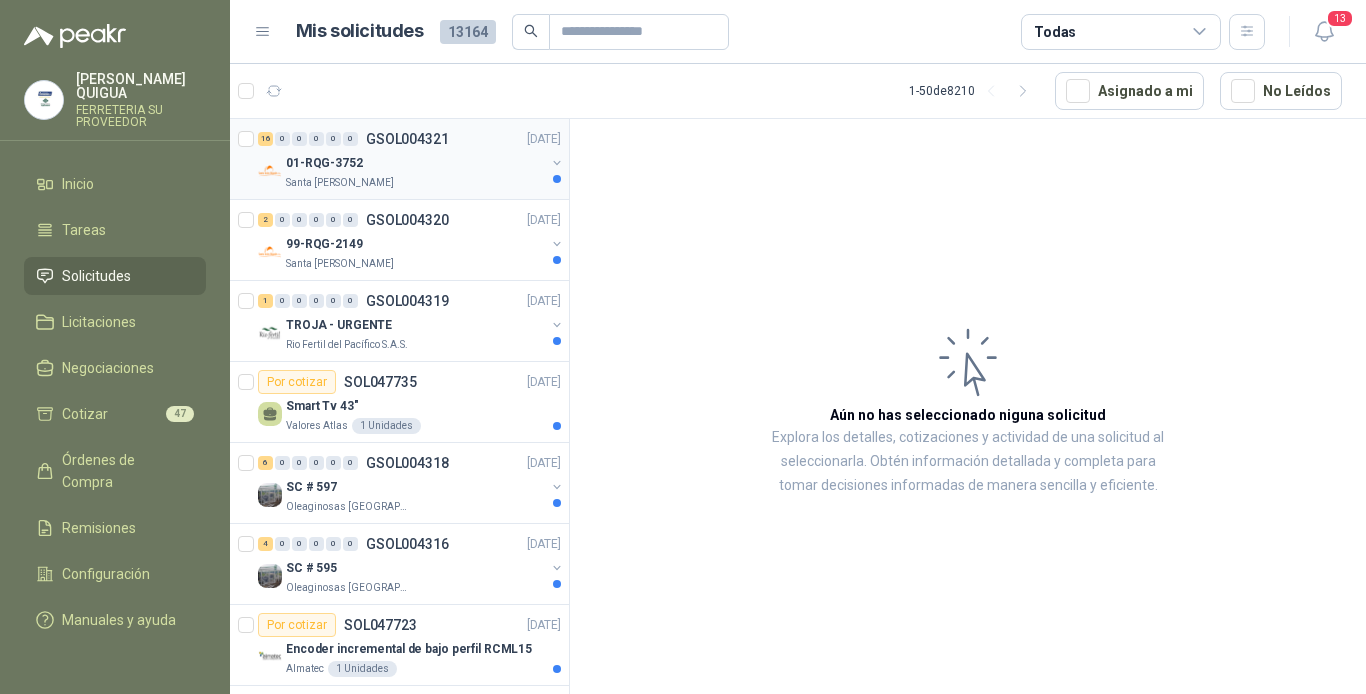 click on "01-RQG-3752" at bounding box center [415, 163] 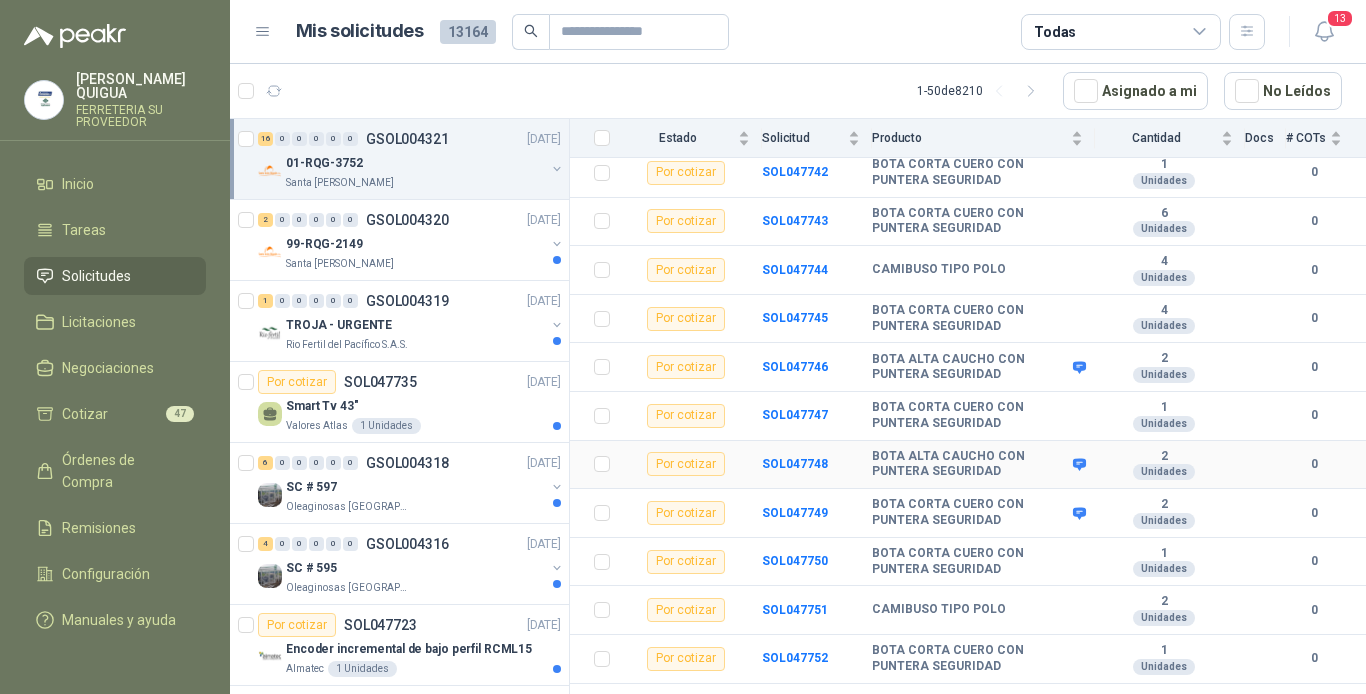scroll, scrollTop: 477, scrollLeft: 0, axis: vertical 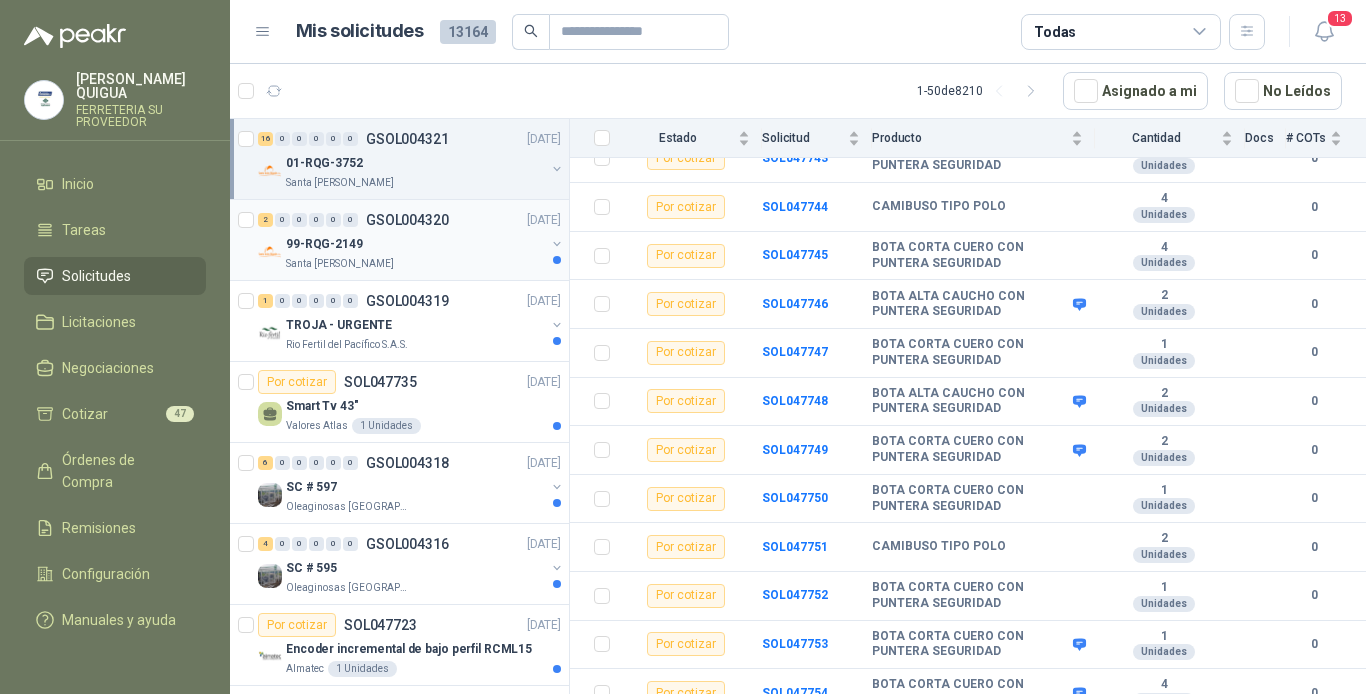 click on "99-RQG-2149" at bounding box center (415, 244) 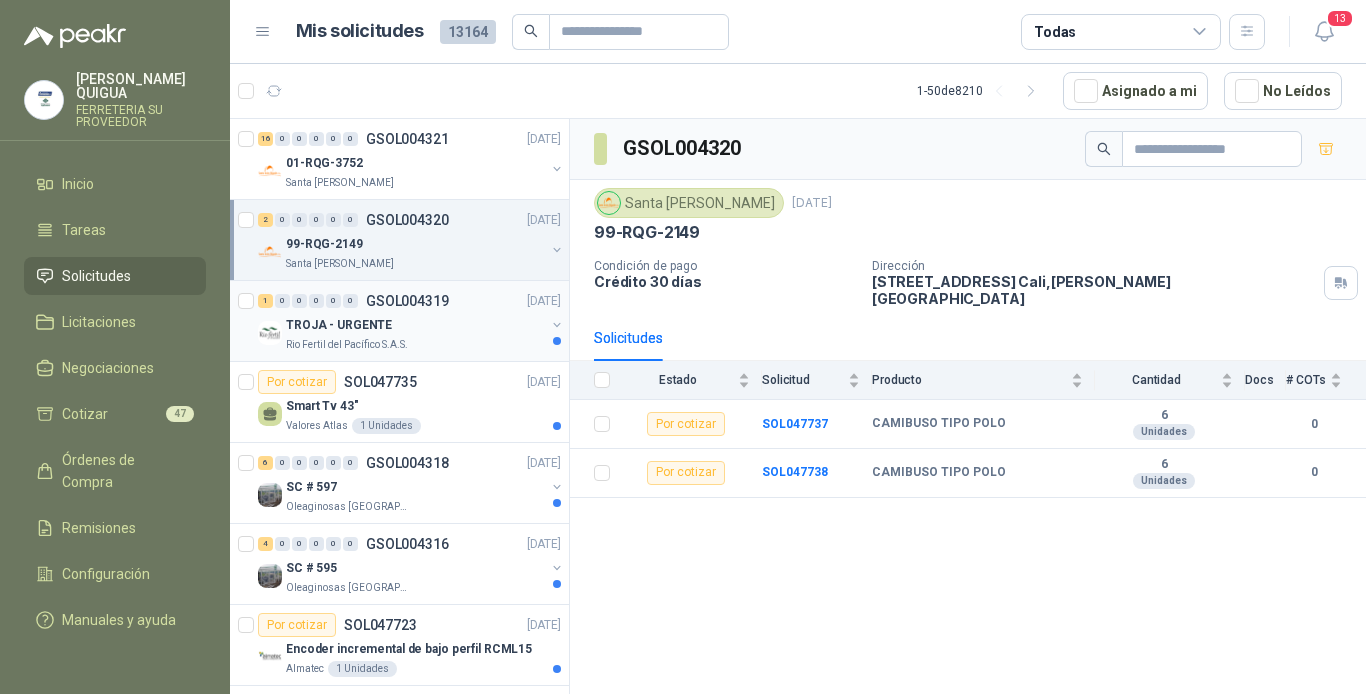 click on "TROJA - URGENTE" at bounding box center (415, 325) 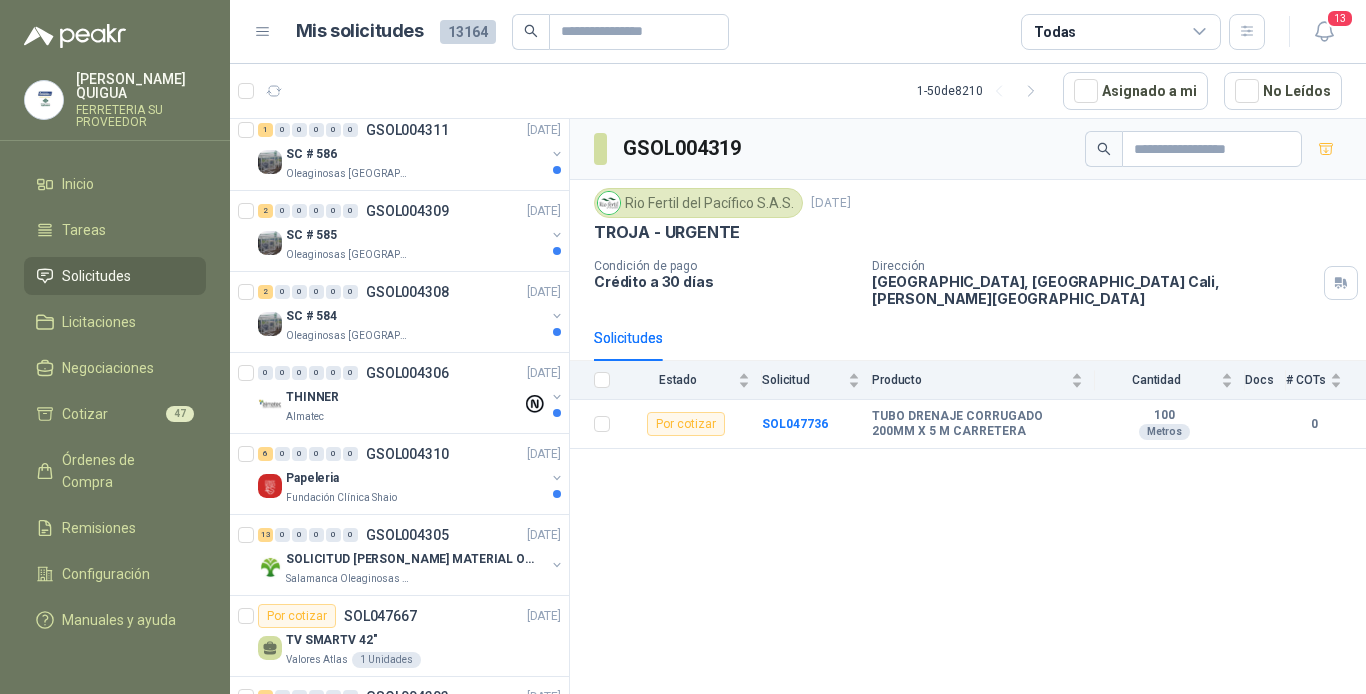 scroll, scrollTop: 1000, scrollLeft: 0, axis: vertical 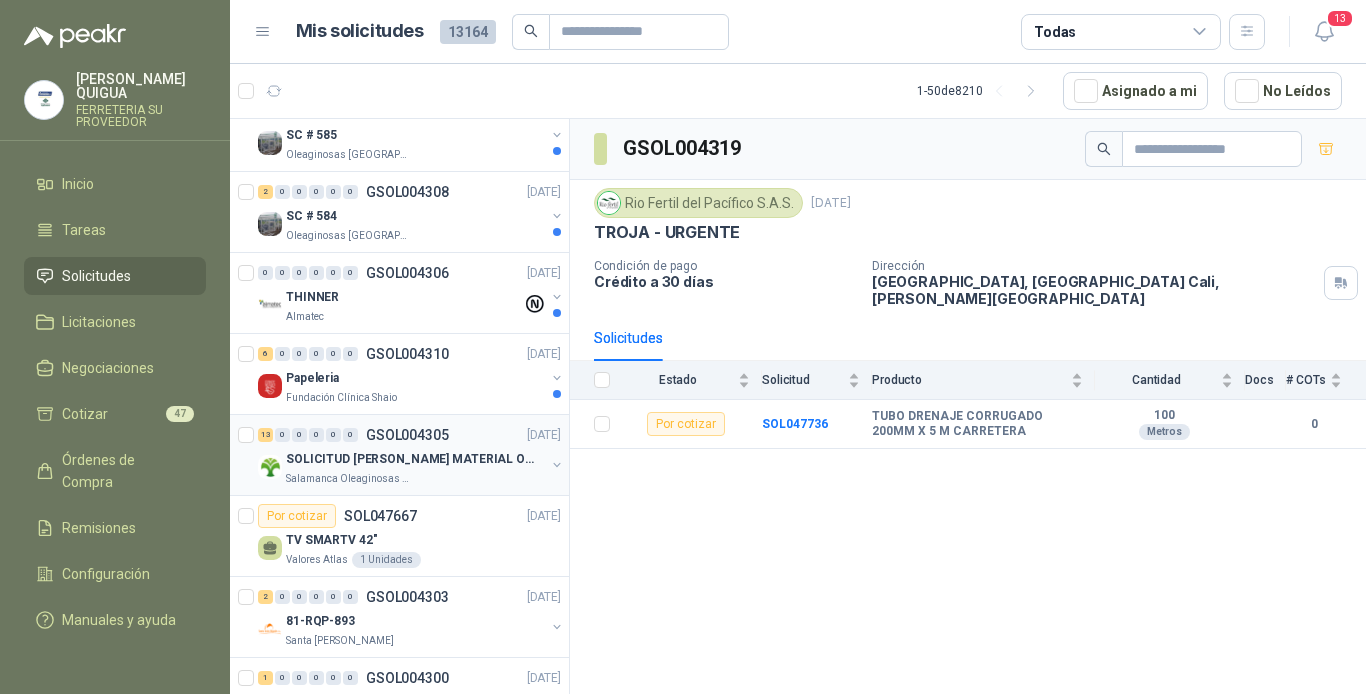 click on "Salamanca Oleaginosas SAS" at bounding box center [415, 479] 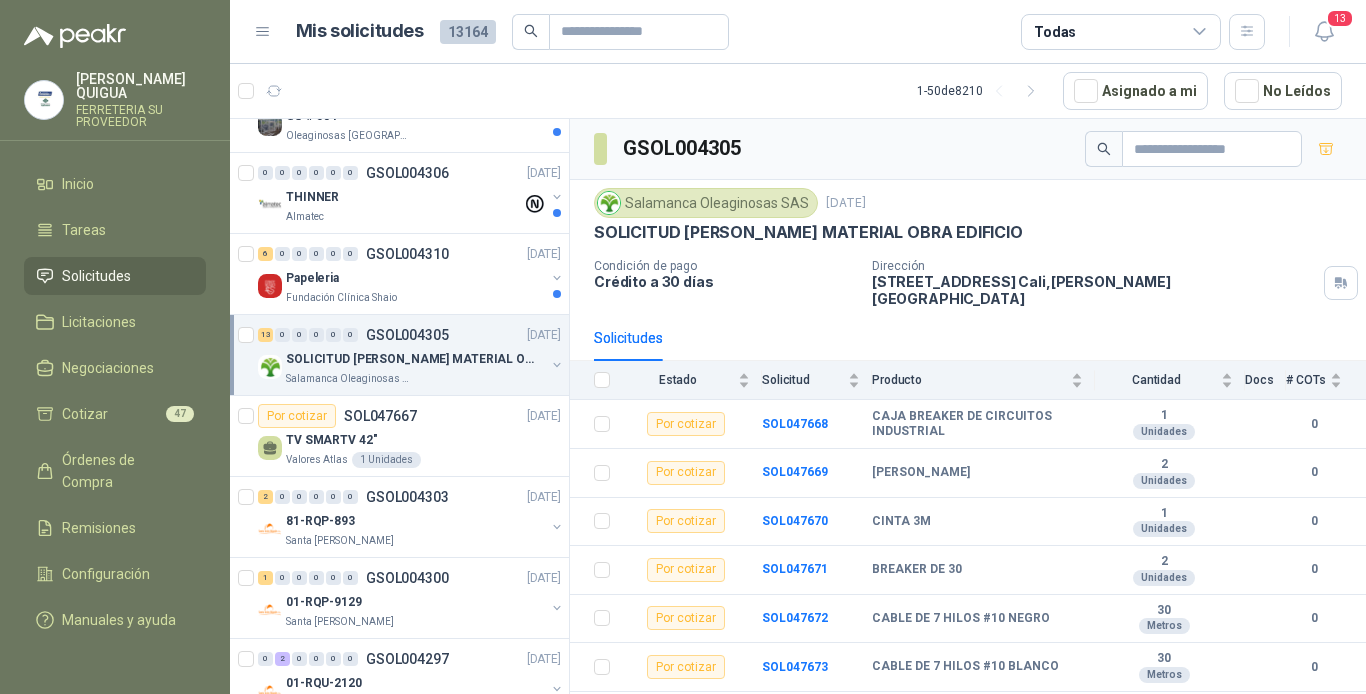 scroll, scrollTop: 1200, scrollLeft: 0, axis: vertical 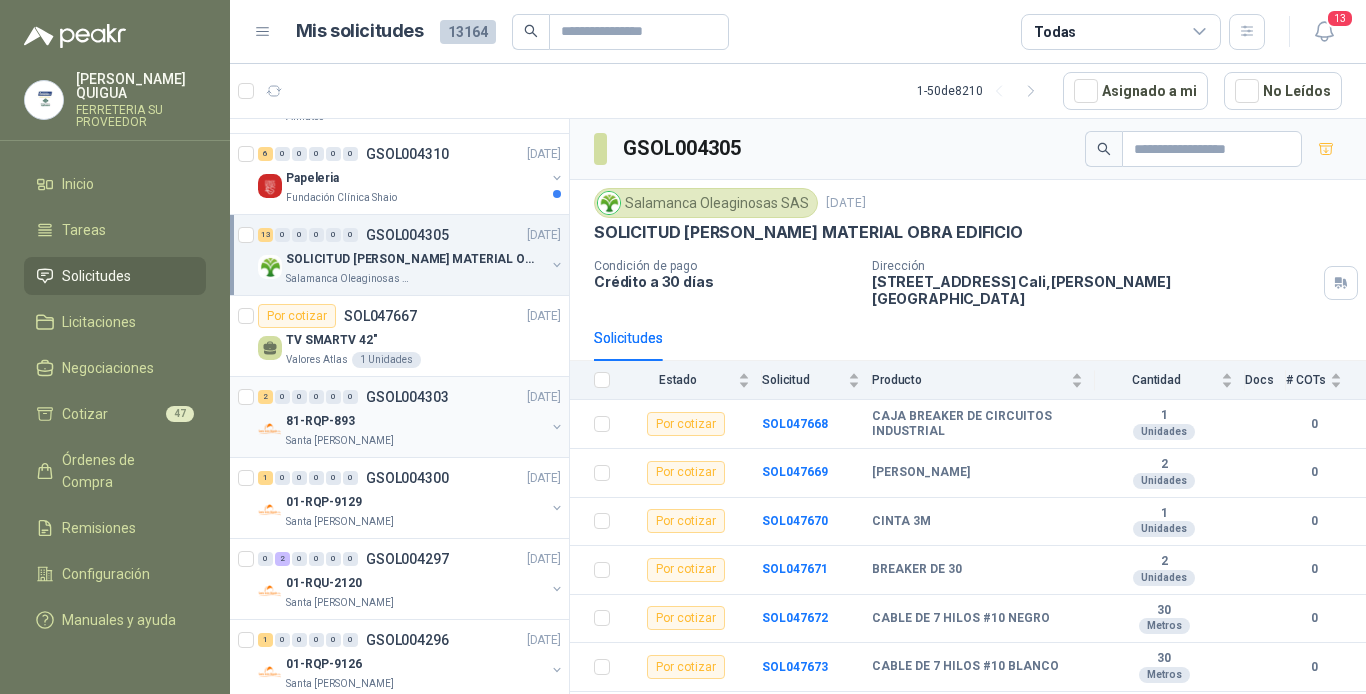 click on "2   0   0   0   0   0   GSOL004303 [DATE]   81-RQP-893 [GEOGRAPHIC_DATA][PERSON_NAME]" at bounding box center [399, 417] 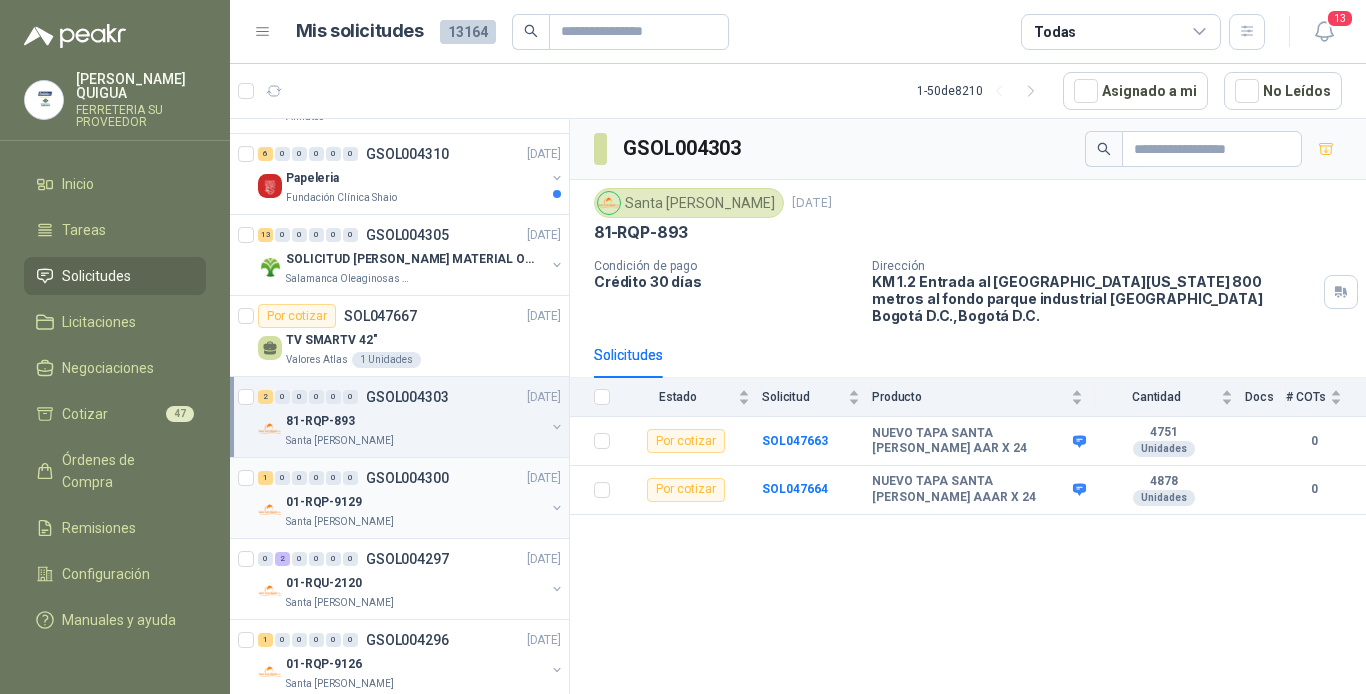 click on "1   0   0   0   0   0   GSOL004300 [DATE]" at bounding box center (411, 478) 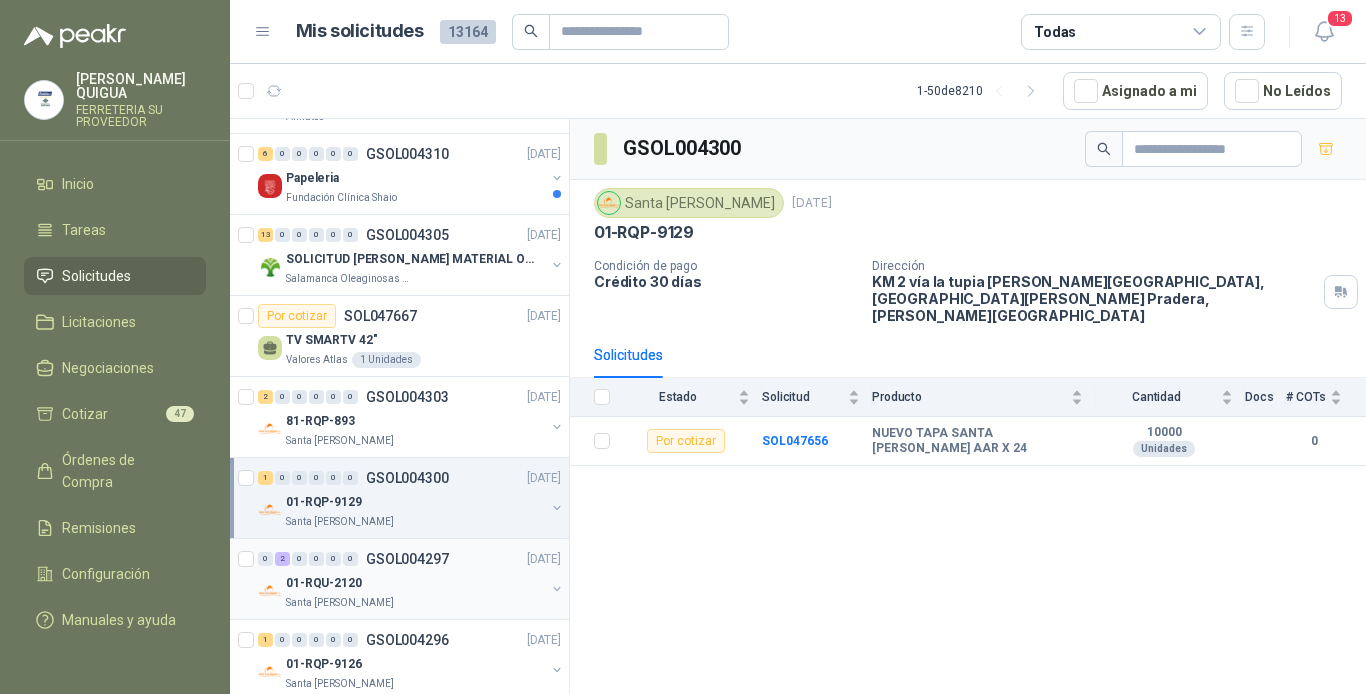 click on "0   2   0   0   0   0   GSOL004297 [DATE]" at bounding box center [411, 559] 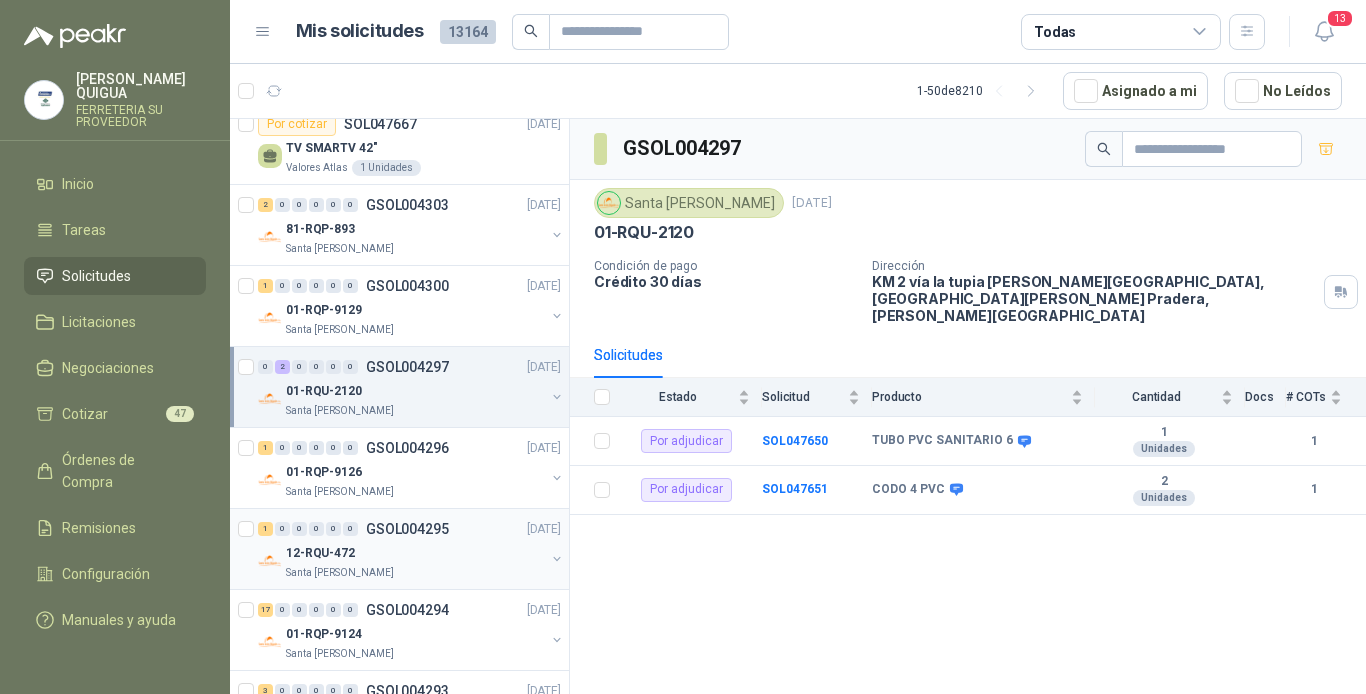 scroll, scrollTop: 1400, scrollLeft: 0, axis: vertical 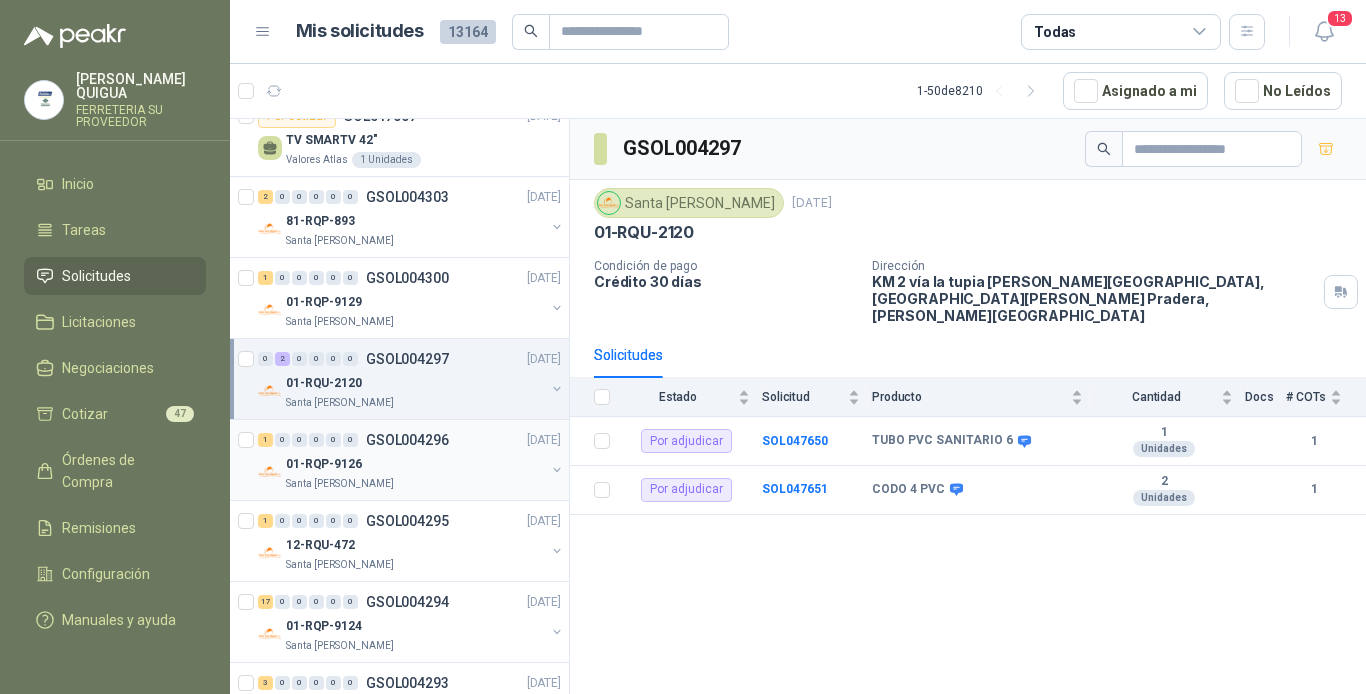 click on "01-RQP-9126" at bounding box center (415, 464) 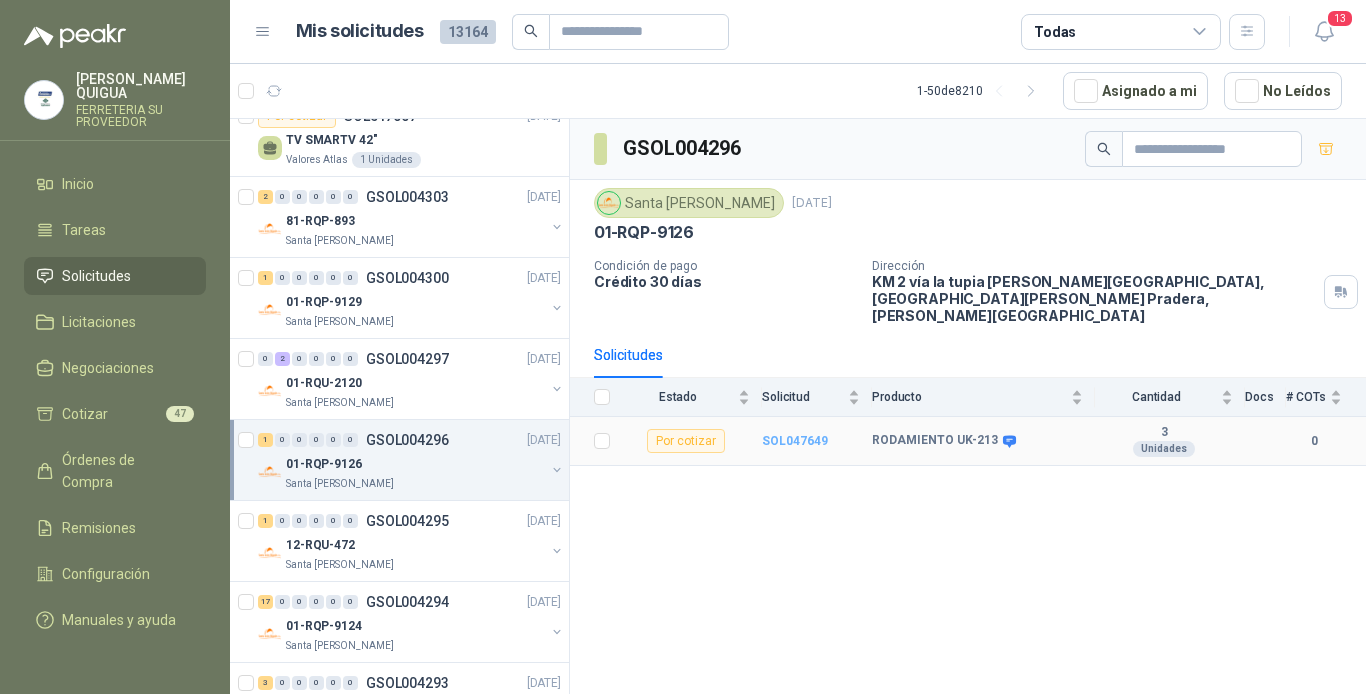 click on "SOL047649" at bounding box center [795, 441] 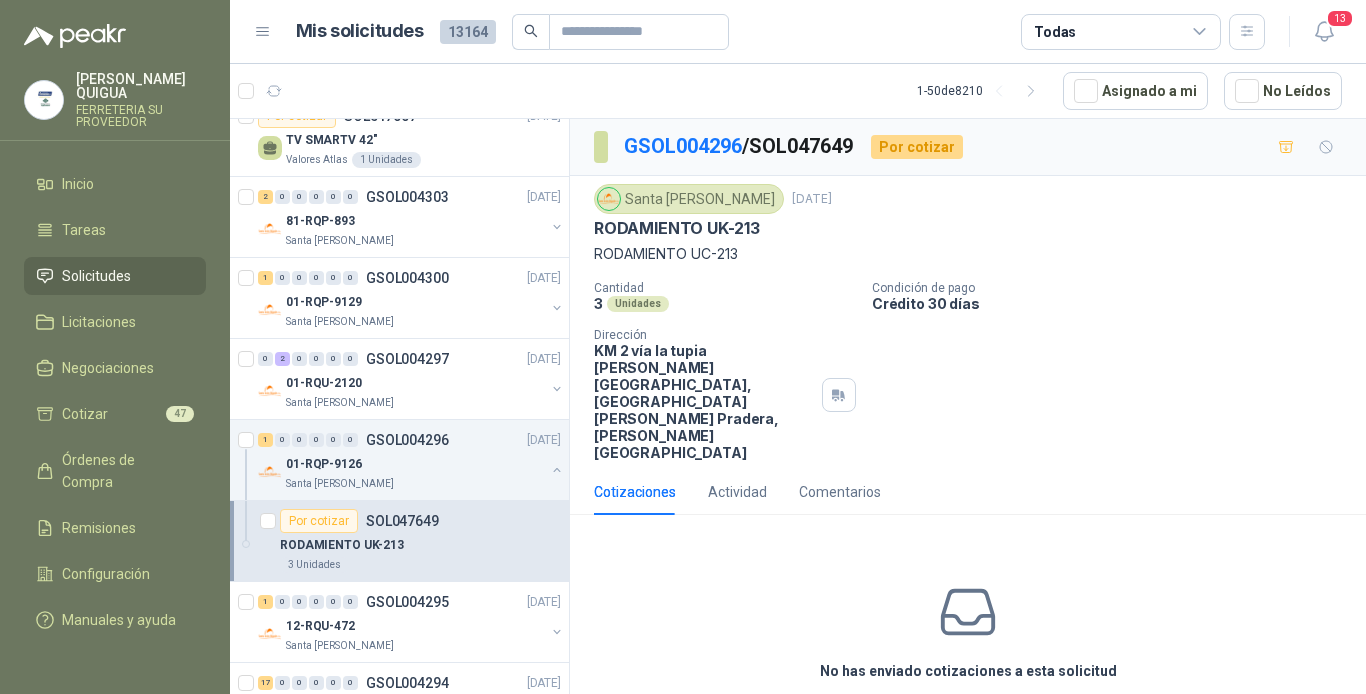 click on "Cotizar" at bounding box center (968, 717) 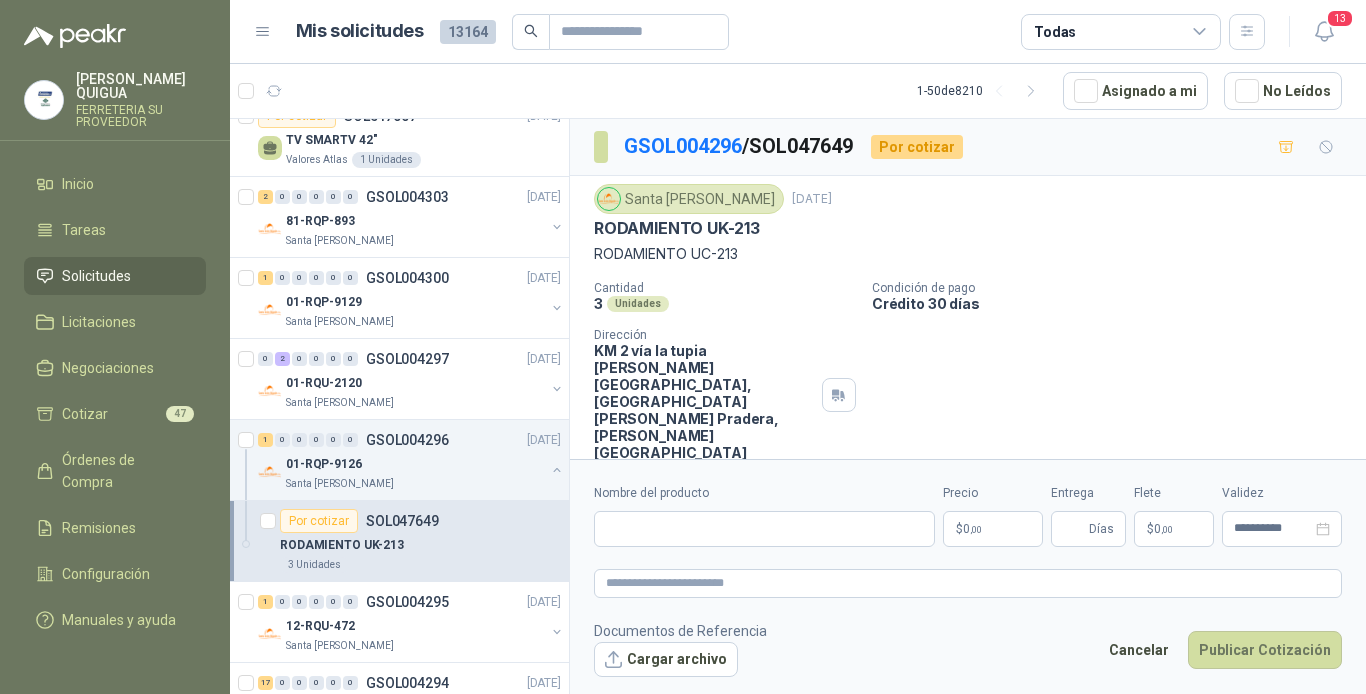 type 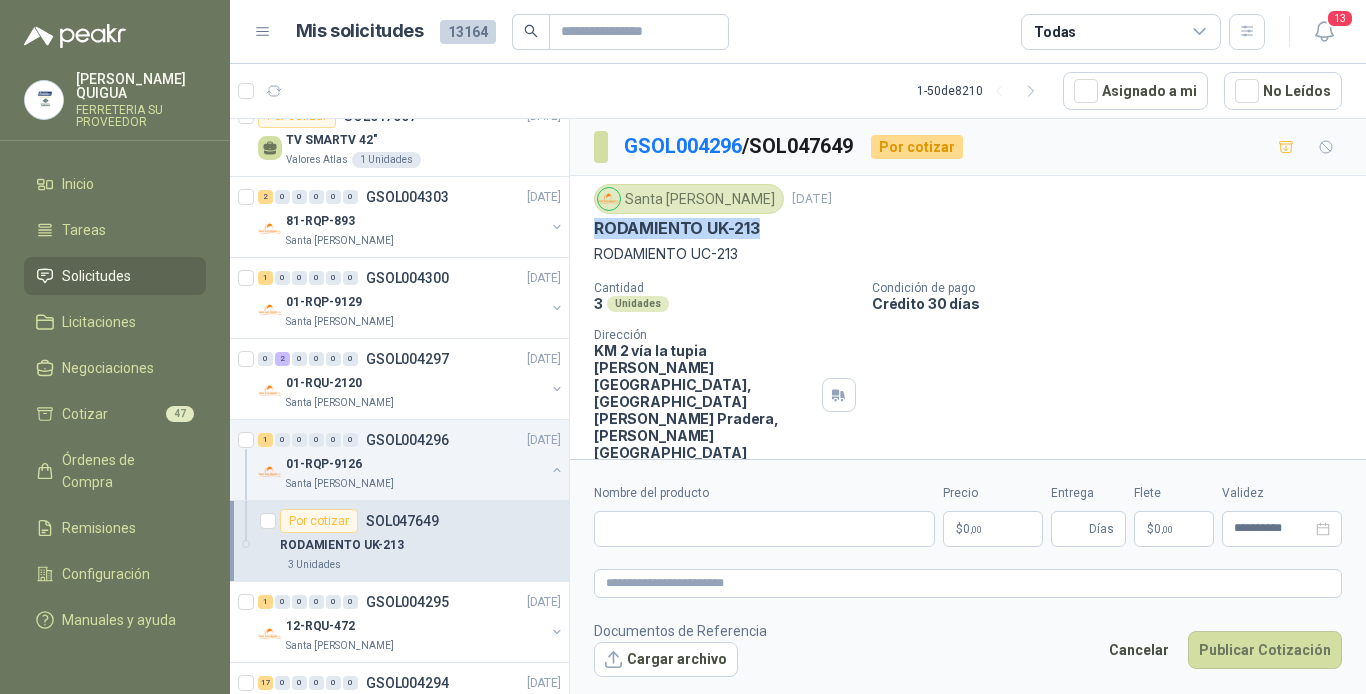 drag, startPoint x: 593, startPoint y: 223, endPoint x: 761, endPoint y: 230, distance: 168.14577 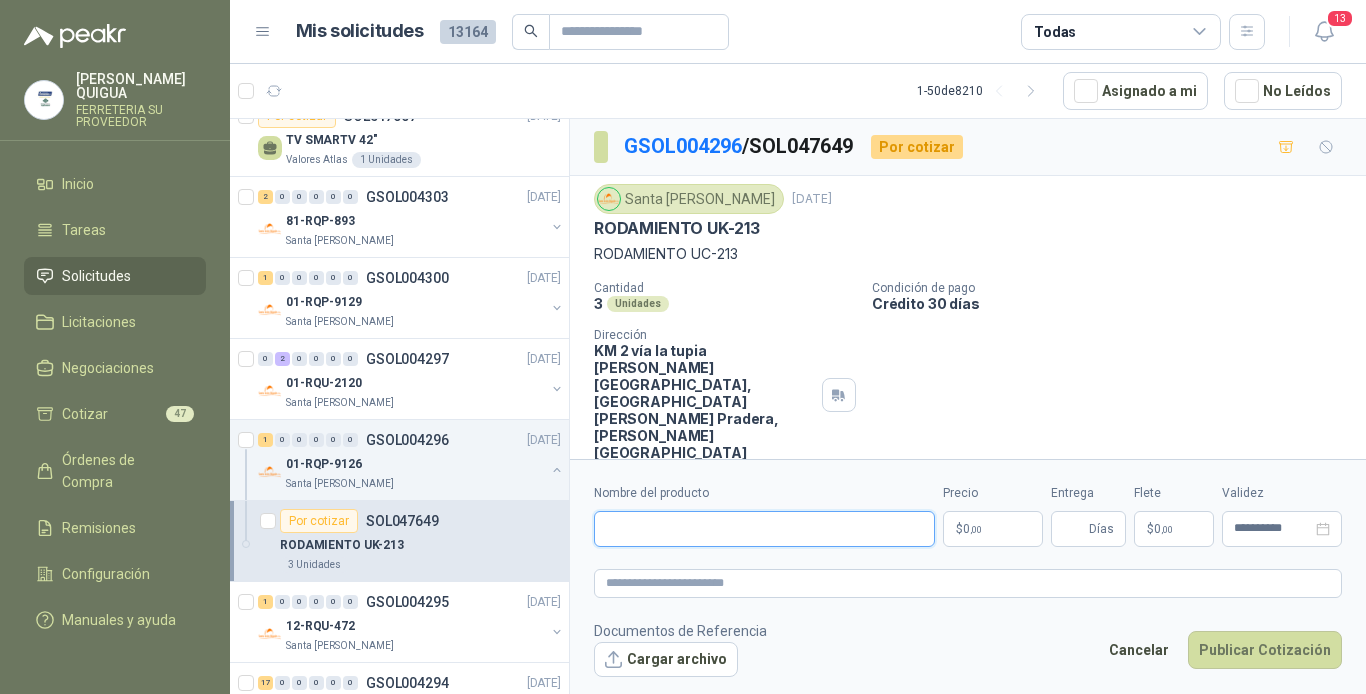 paste on "**********" 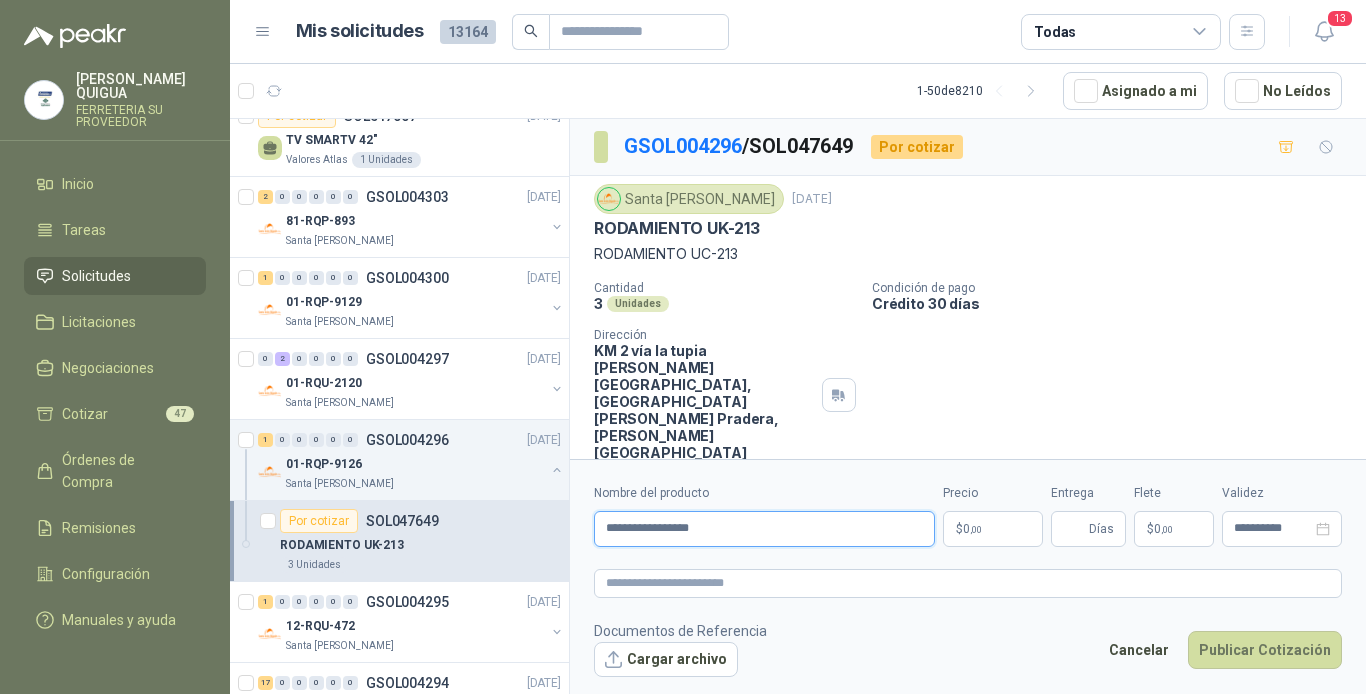 scroll, scrollTop: 4, scrollLeft: 0, axis: vertical 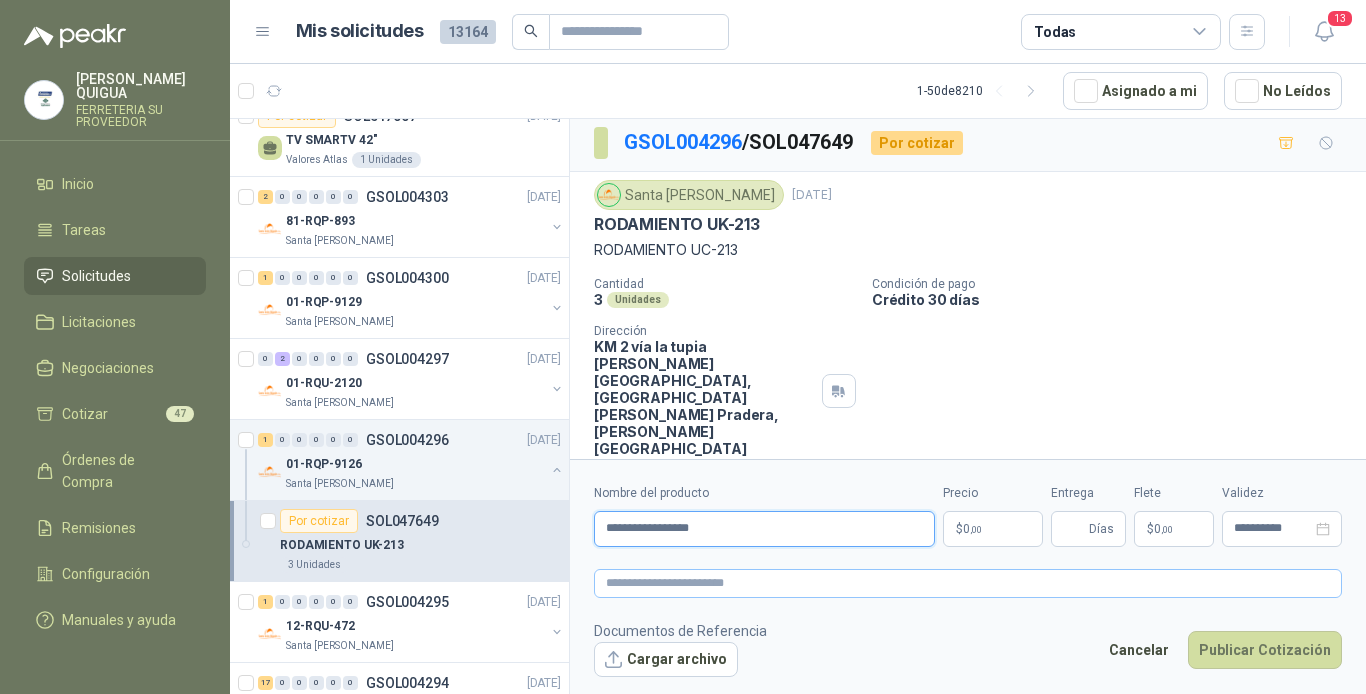 type on "**********" 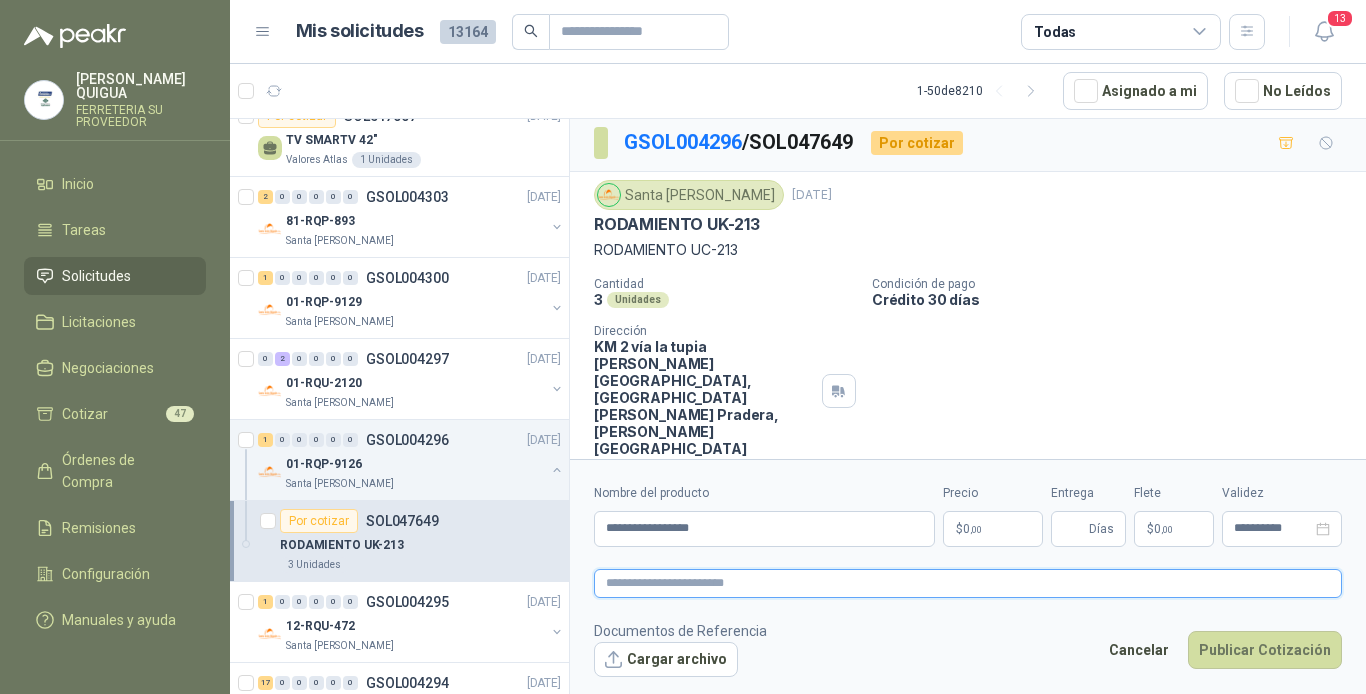 paste on "**********" 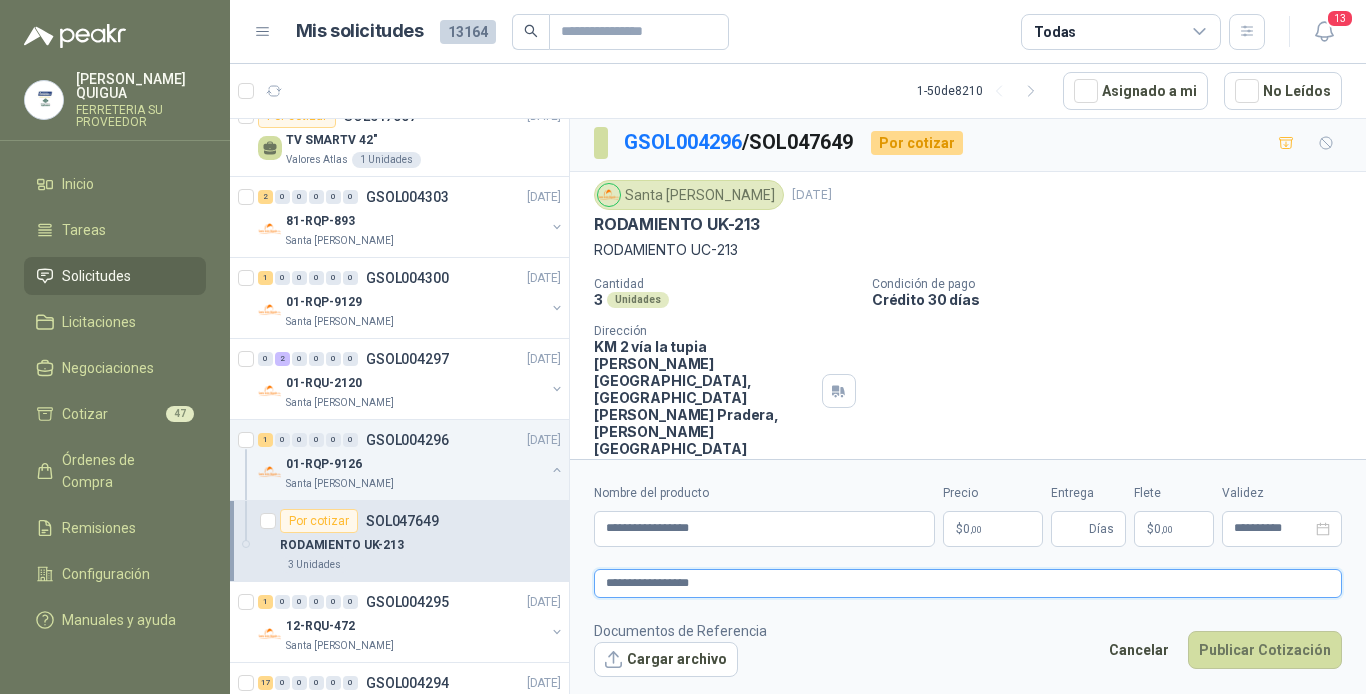 type on "**********" 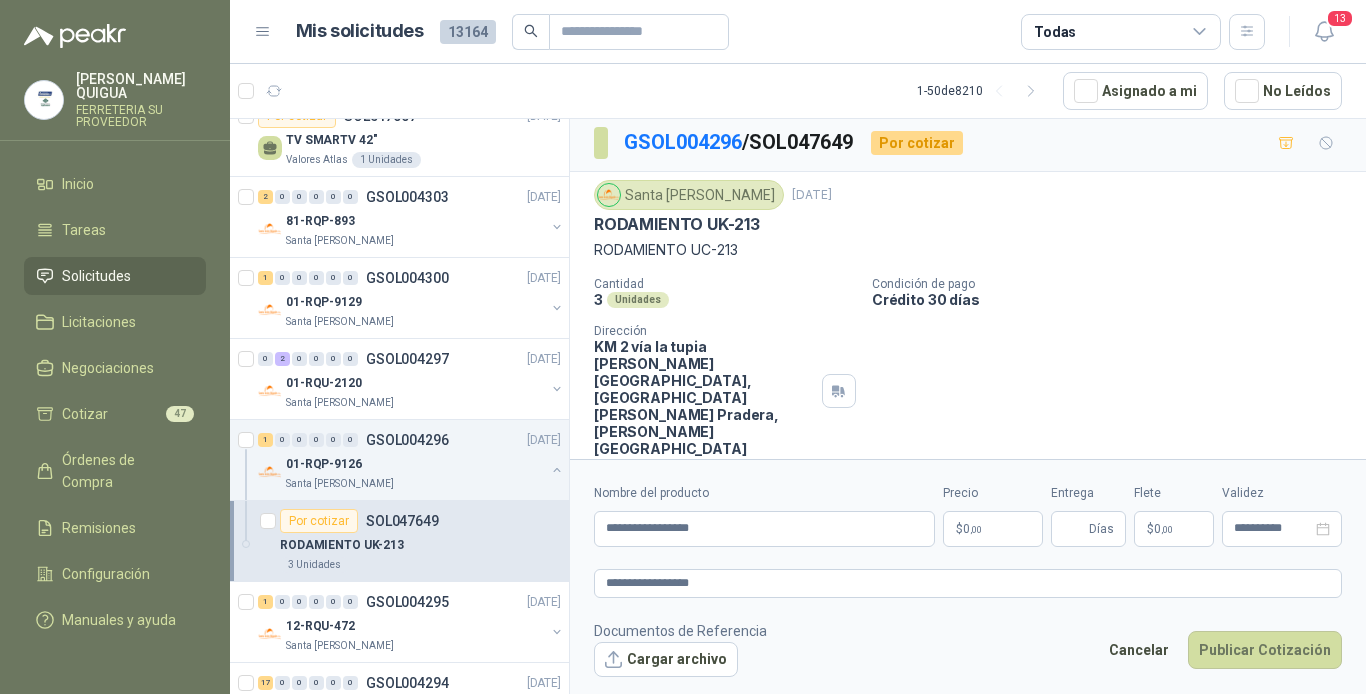 click on "$  0 ,00" at bounding box center [993, 529] 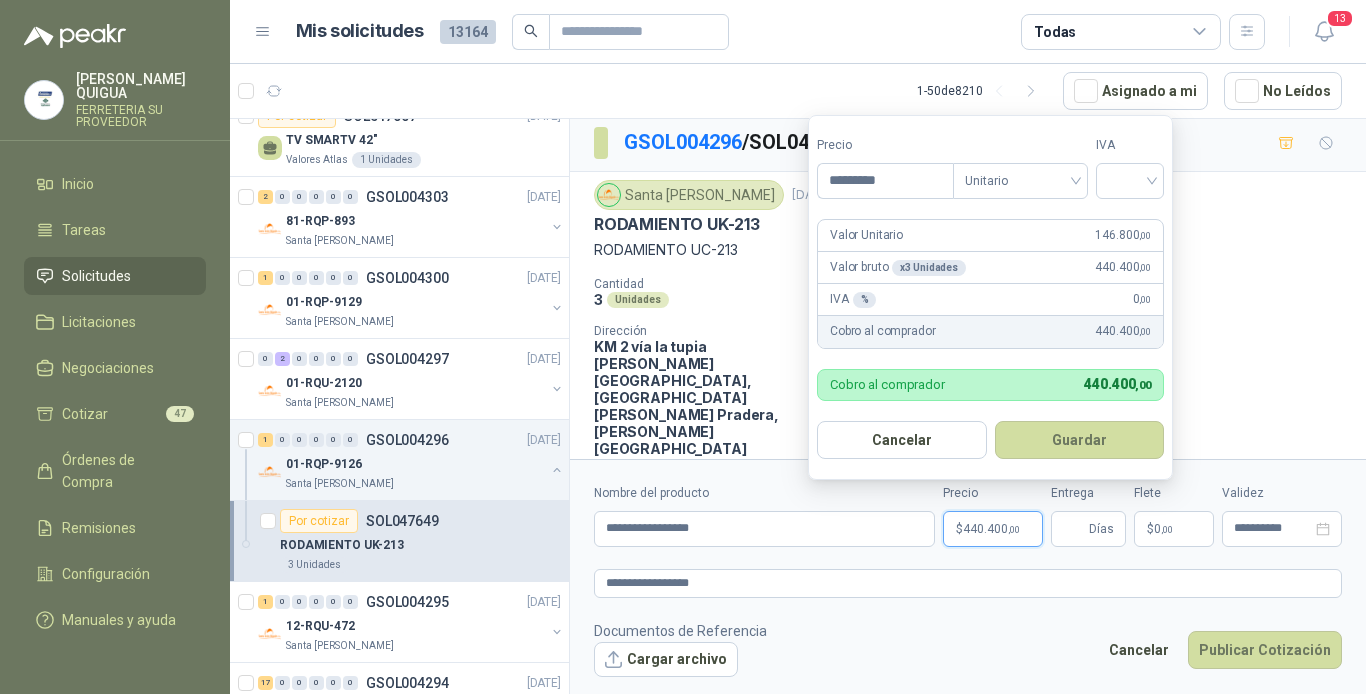 type on "*********" 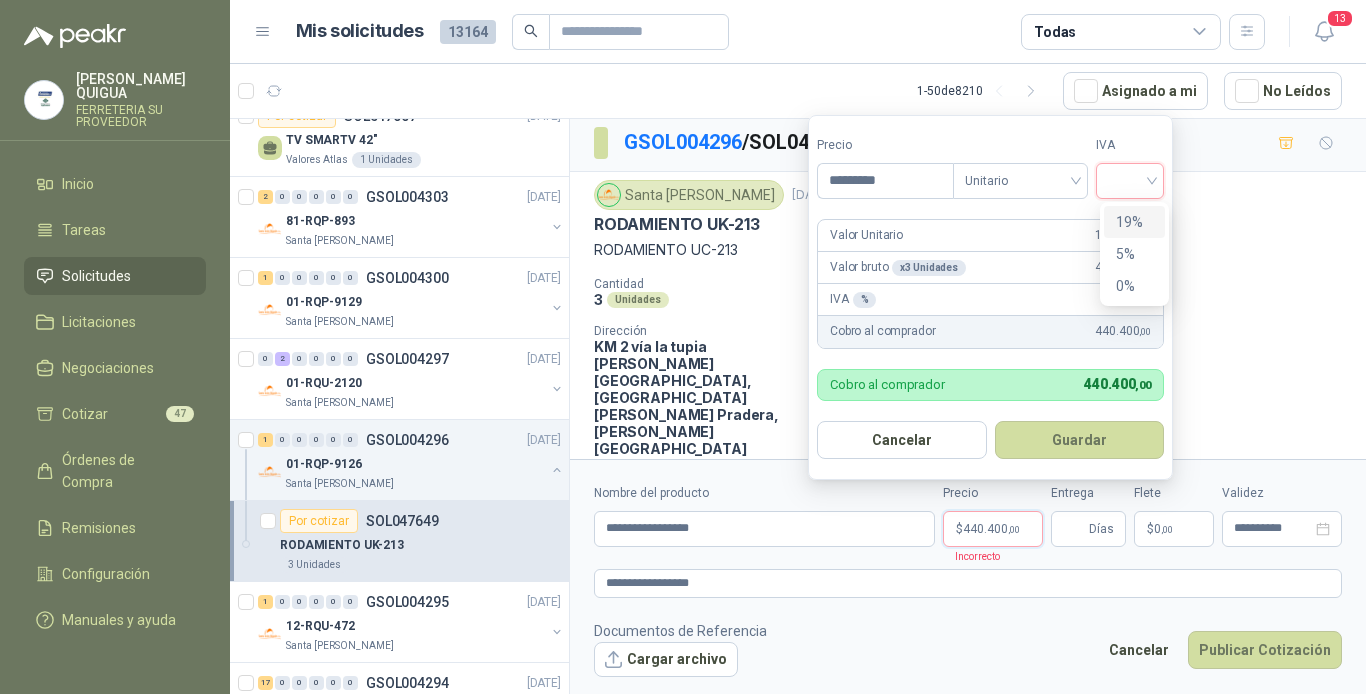 click at bounding box center (1130, 179) 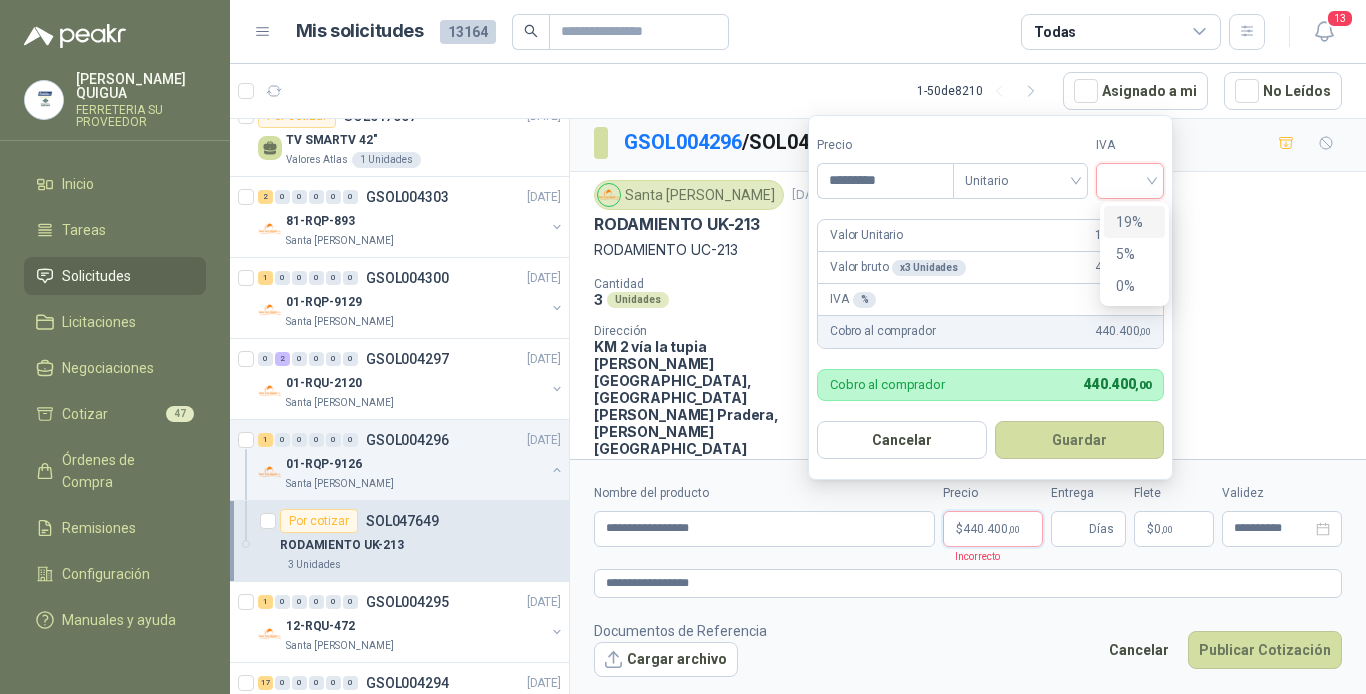 click on "19%" at bounding box center (1134, 222) 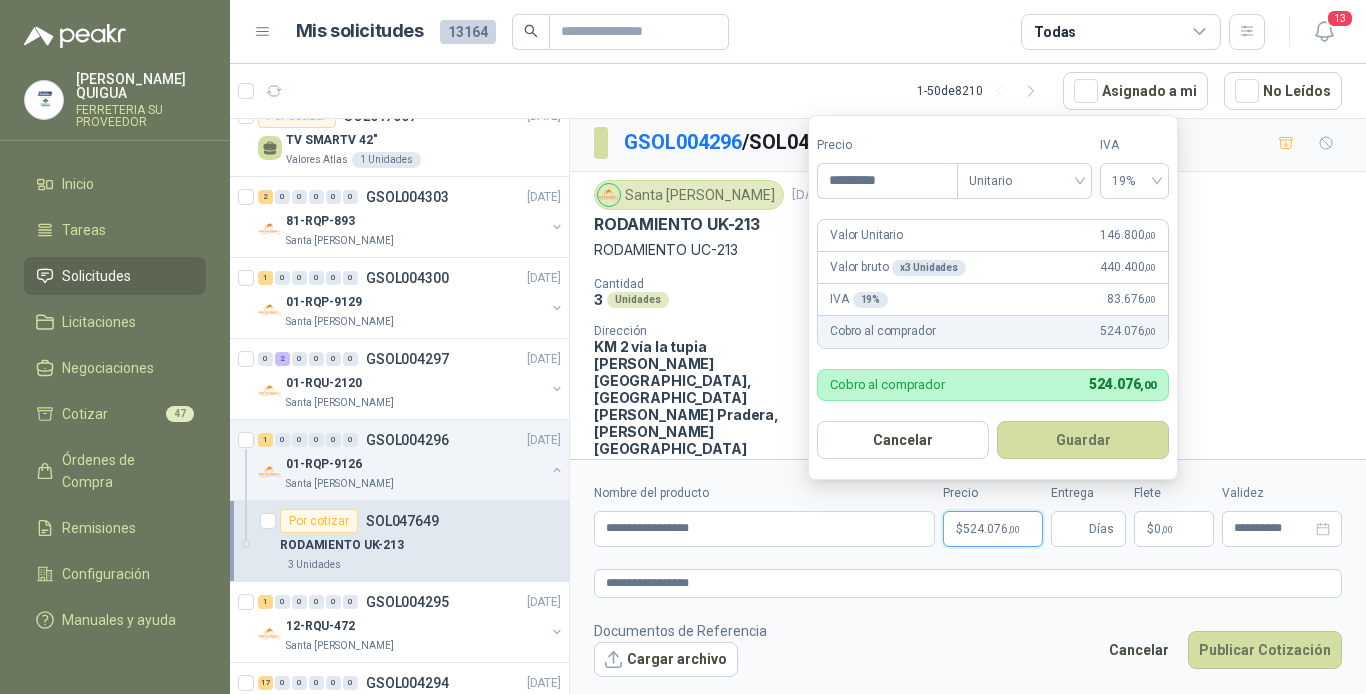 drag, startPoint x: 1074, startPoint y: 435, endPoint x: 1079, endPoint y: 450, distance: 15.811388 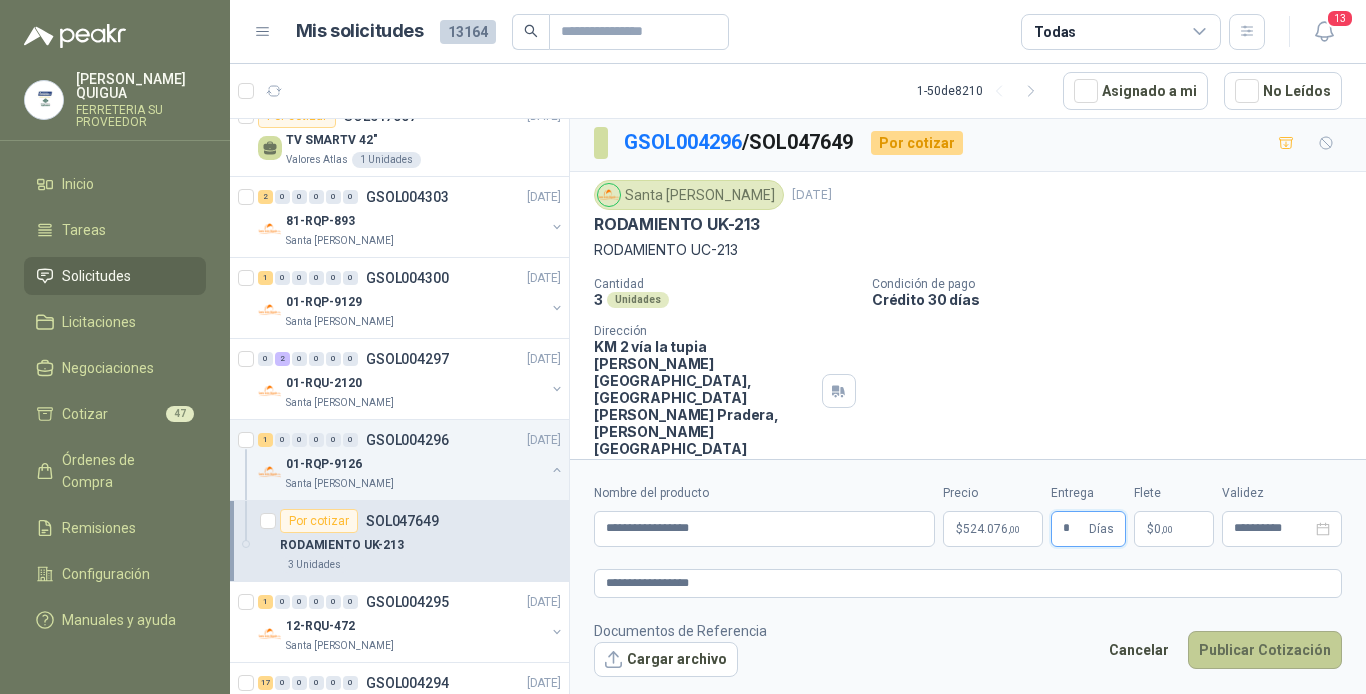type on "*" 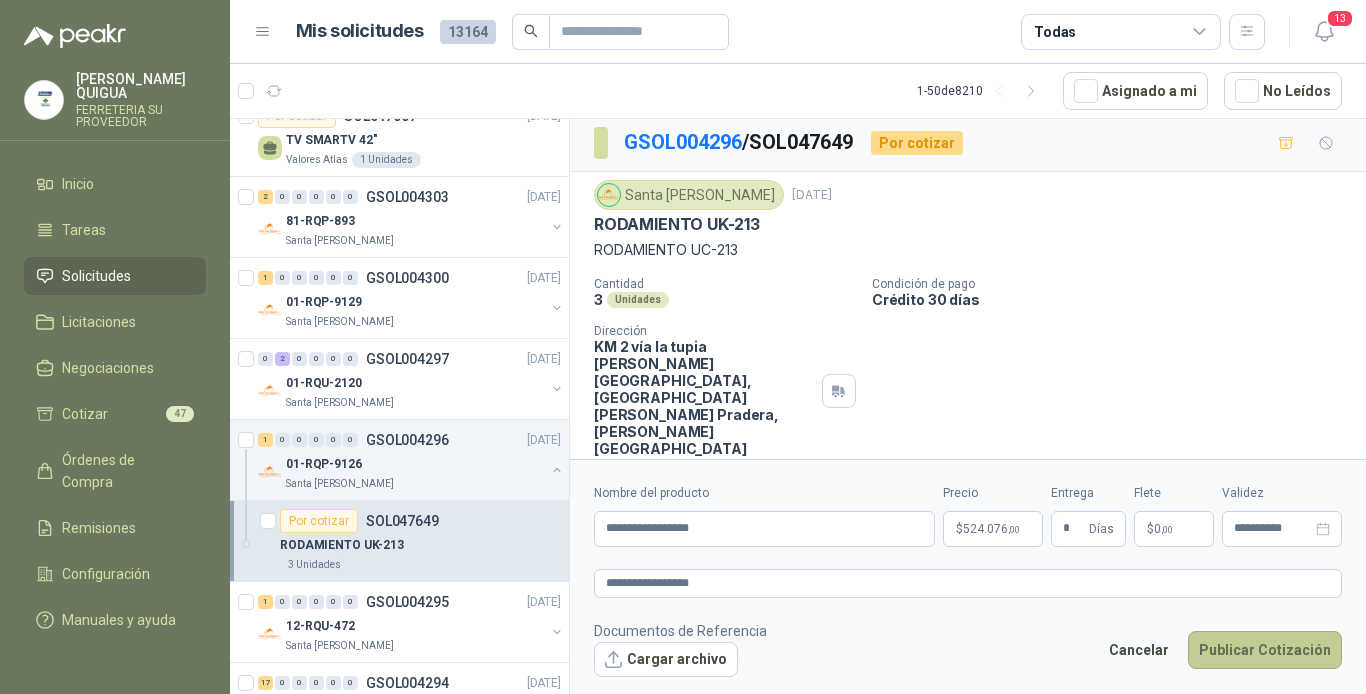 click on "Publicar Cotización" at bounding box center [1265, 650] 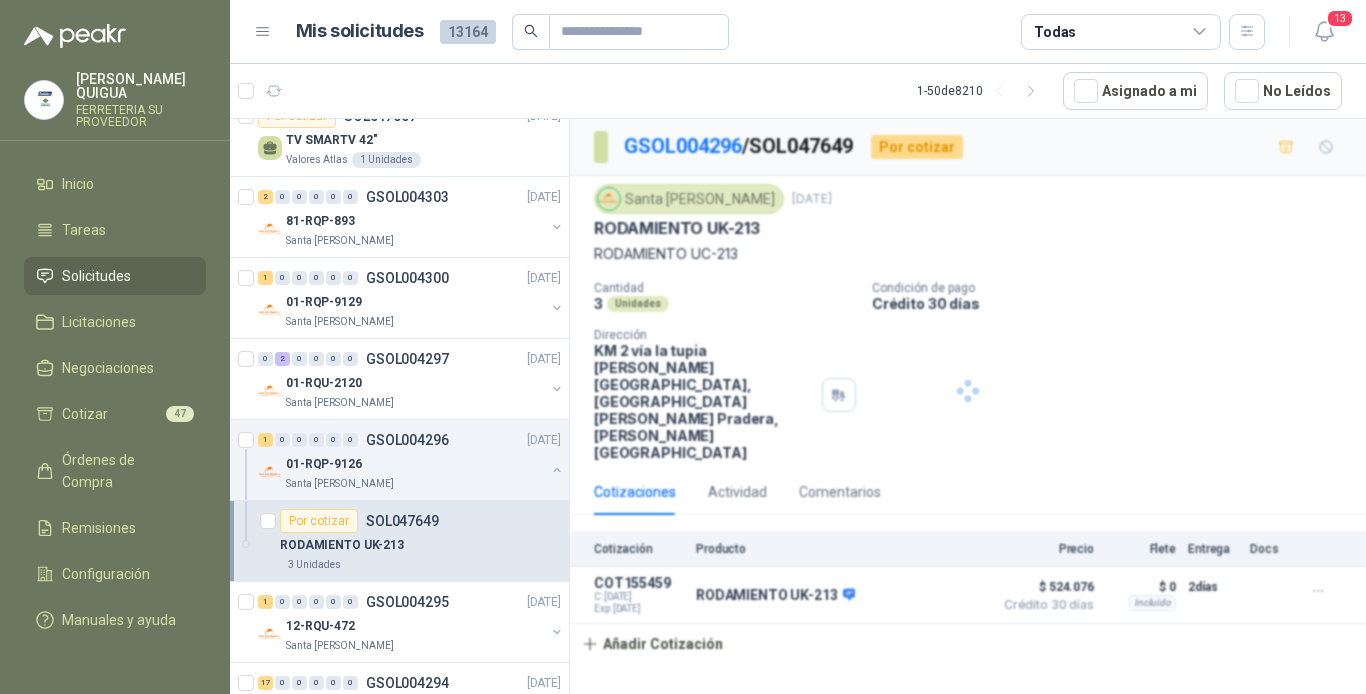 scroll, scrollTop: 0, scrollLeft: 0, axis: both 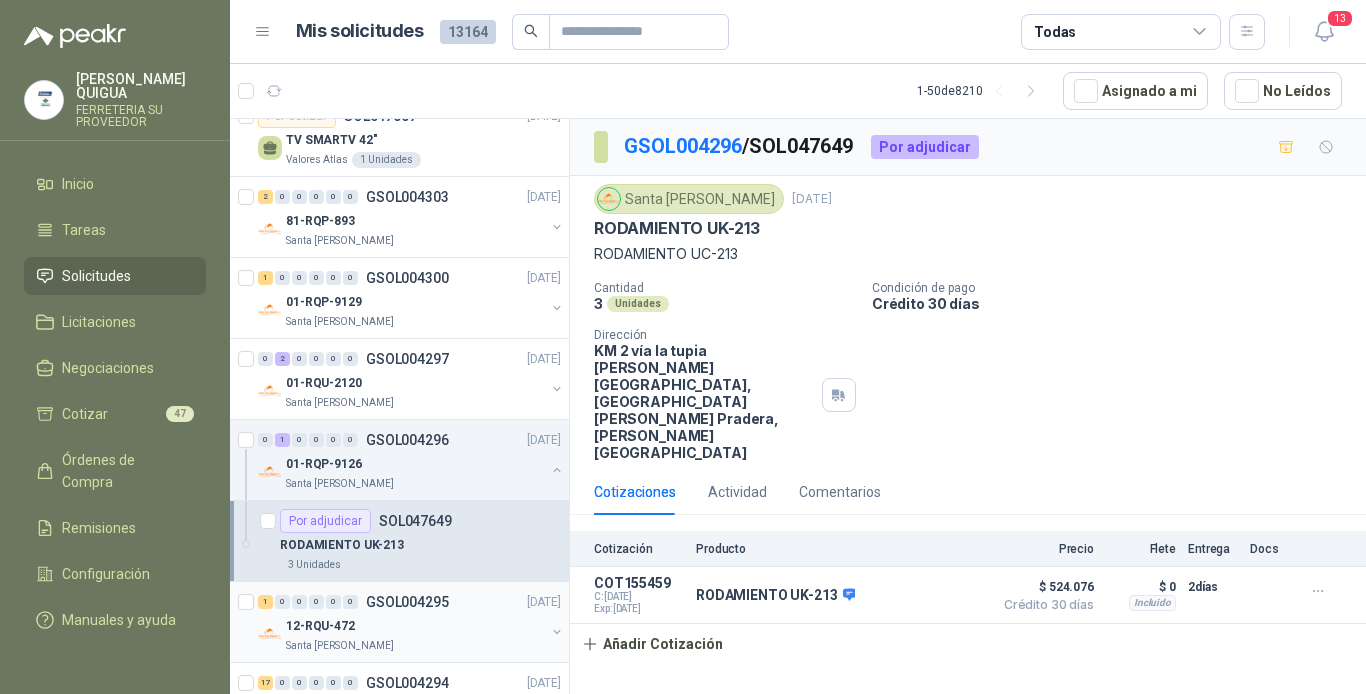click on "12-RQU-472" at bounding box center [415, 626] 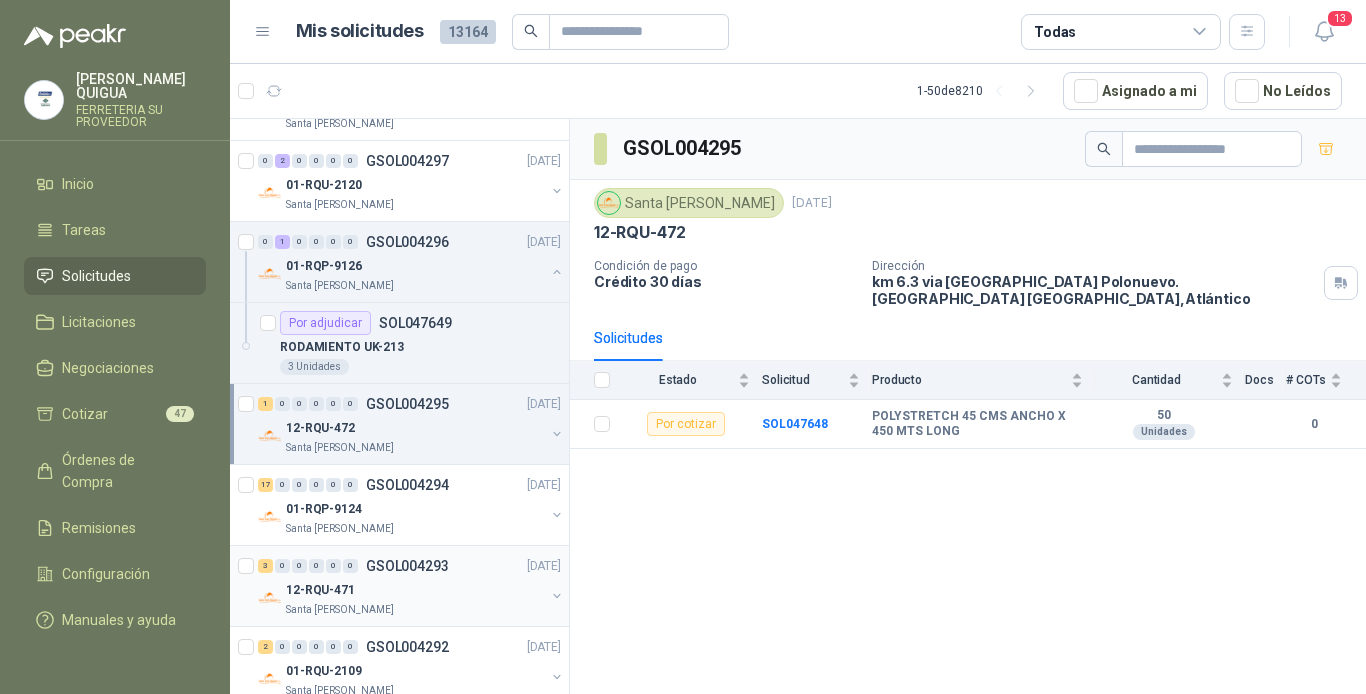 scroll, scrollTop: 1600, scrollLeft: 0, axis: vertical 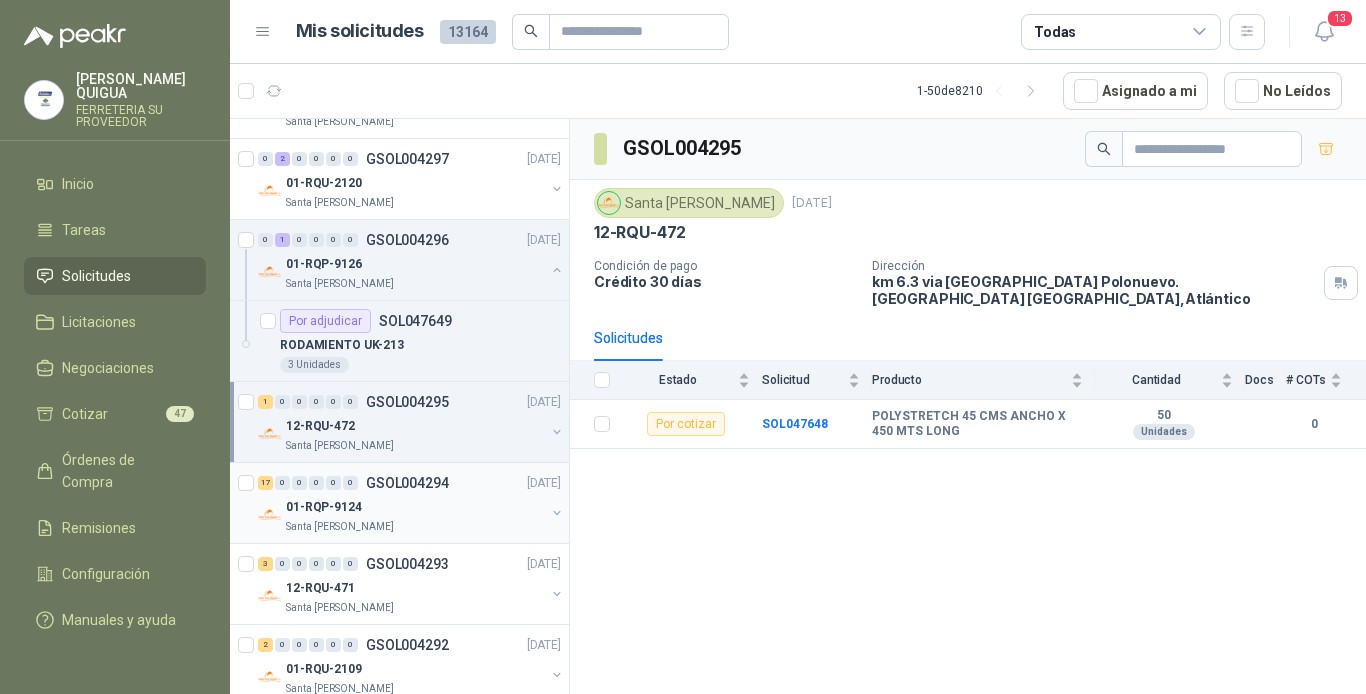 click on "01-RQP-9124" at bounding box center (415, 507) 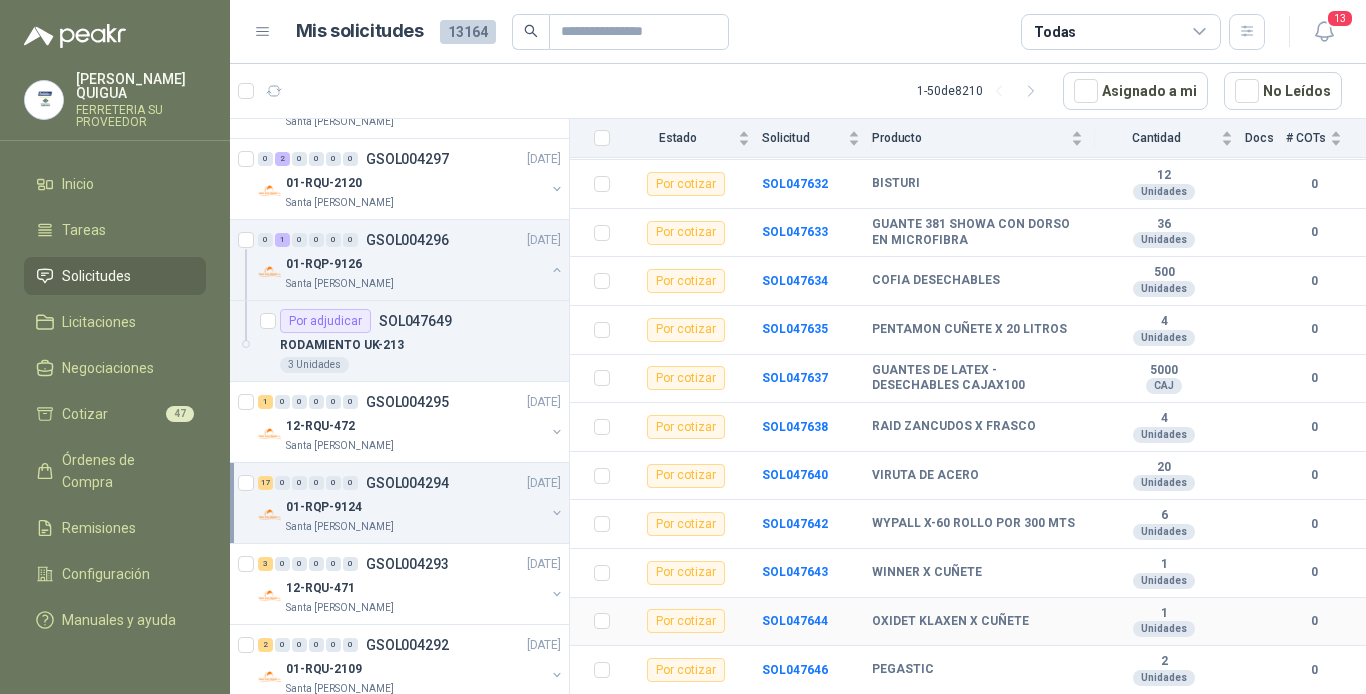 scroll, scrollTop: 525, scrollLeft: 0, axis: vertical 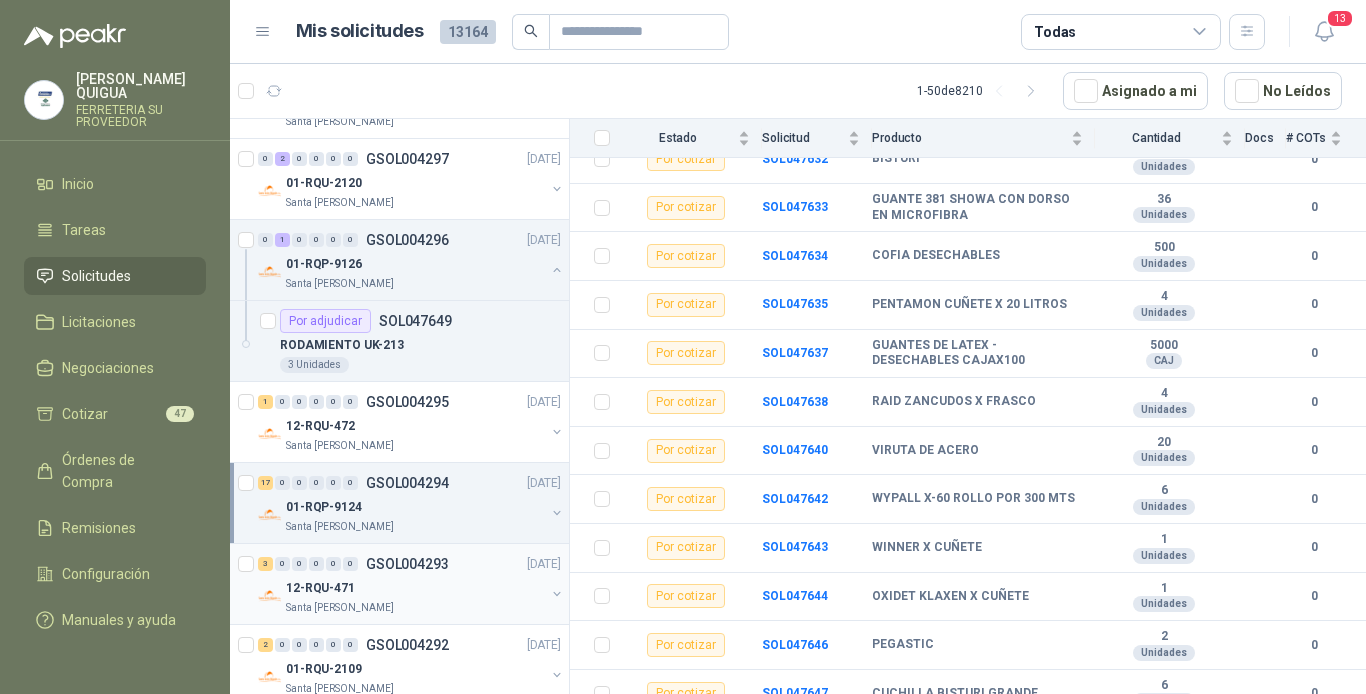 click on "12-RQU-471" at bounding box center [415, 588] 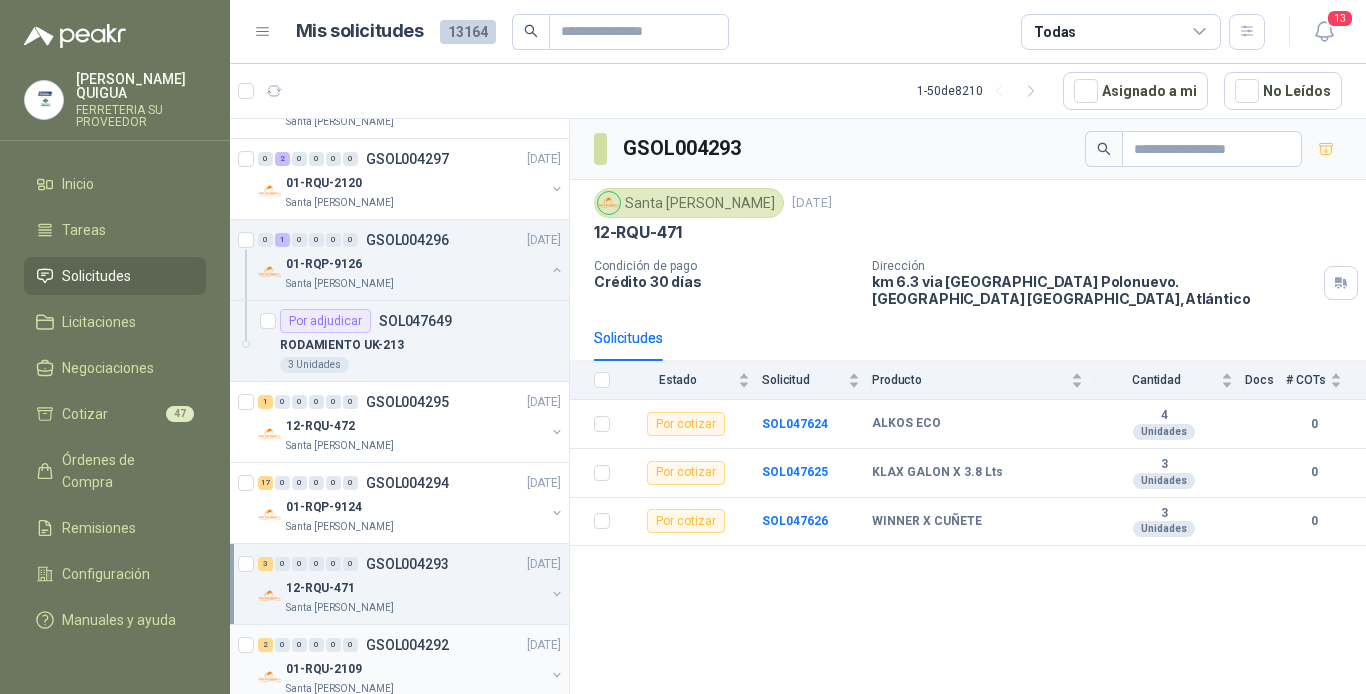 click on "2   0   0   0   0   0   GSOL004292 [DATE]" at bounding box center (411, 645) 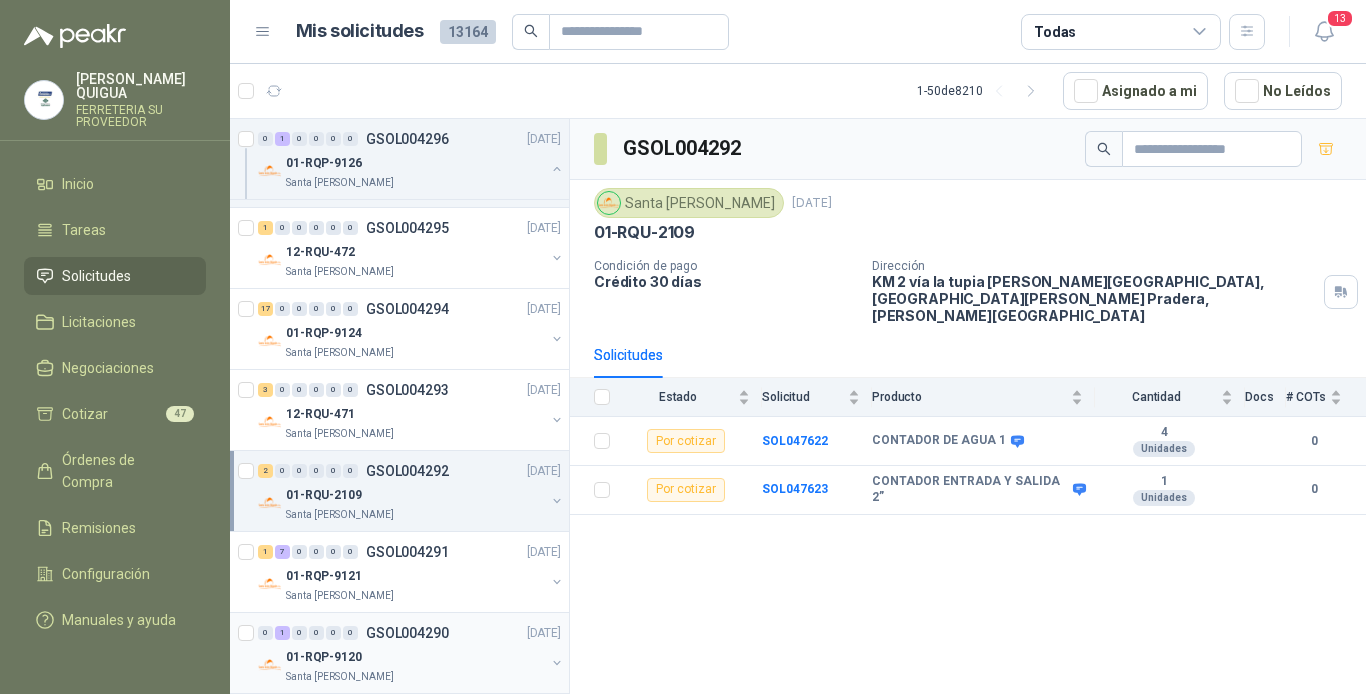 scroll, scrollTop: 1800, scrollLeft: 0, axis: vertical 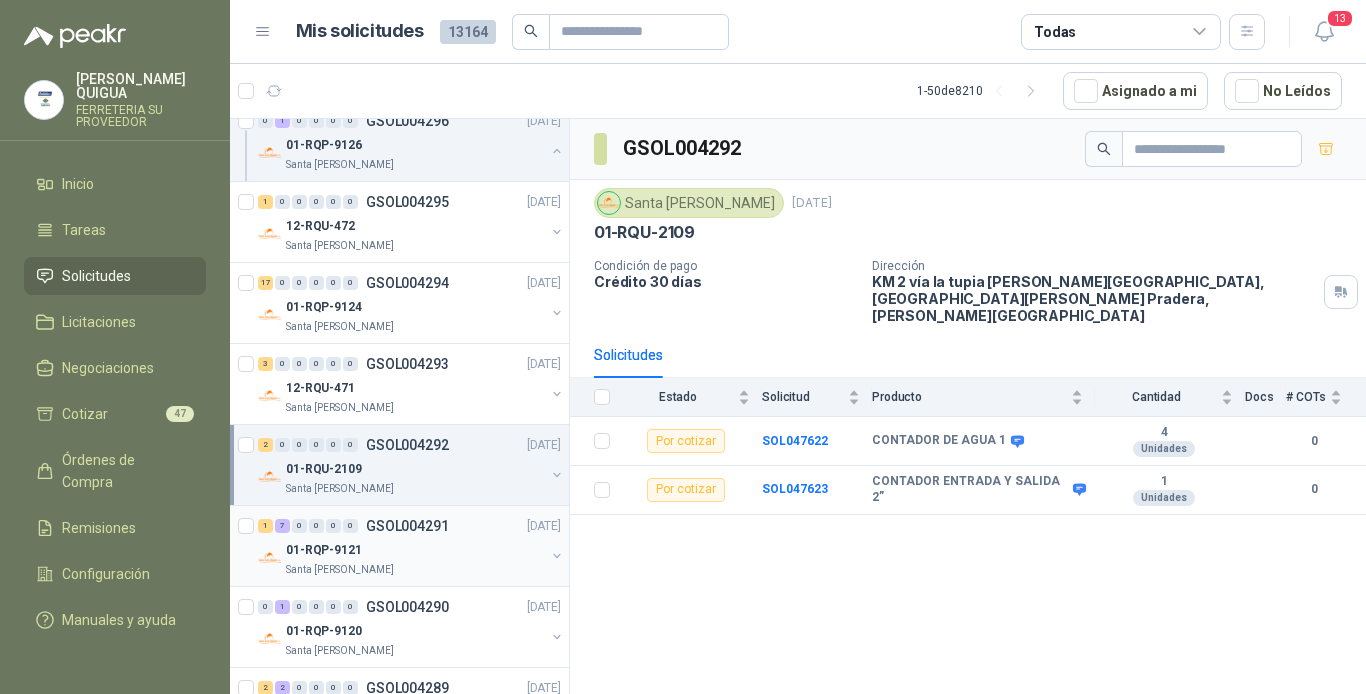 click on "01-RQP-9121" at bounding box center (415, 550) 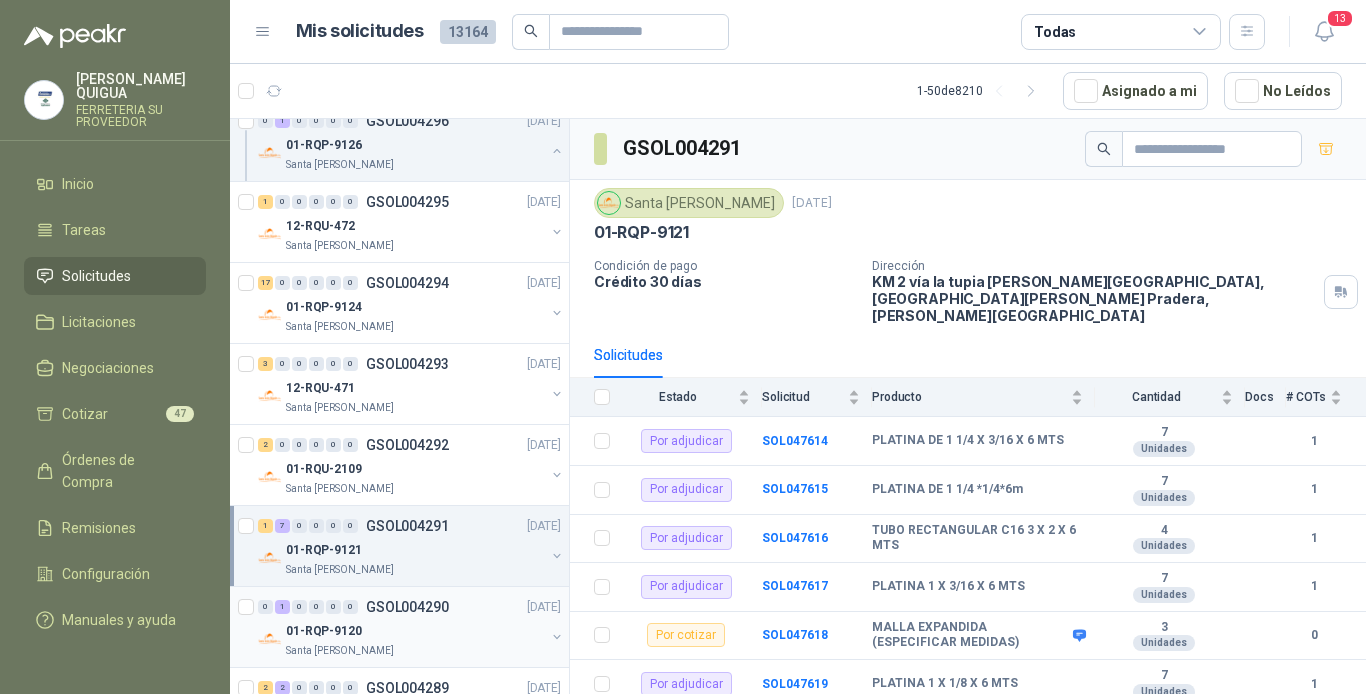 click on "GSOL004290" at bounding box center (407, 607) 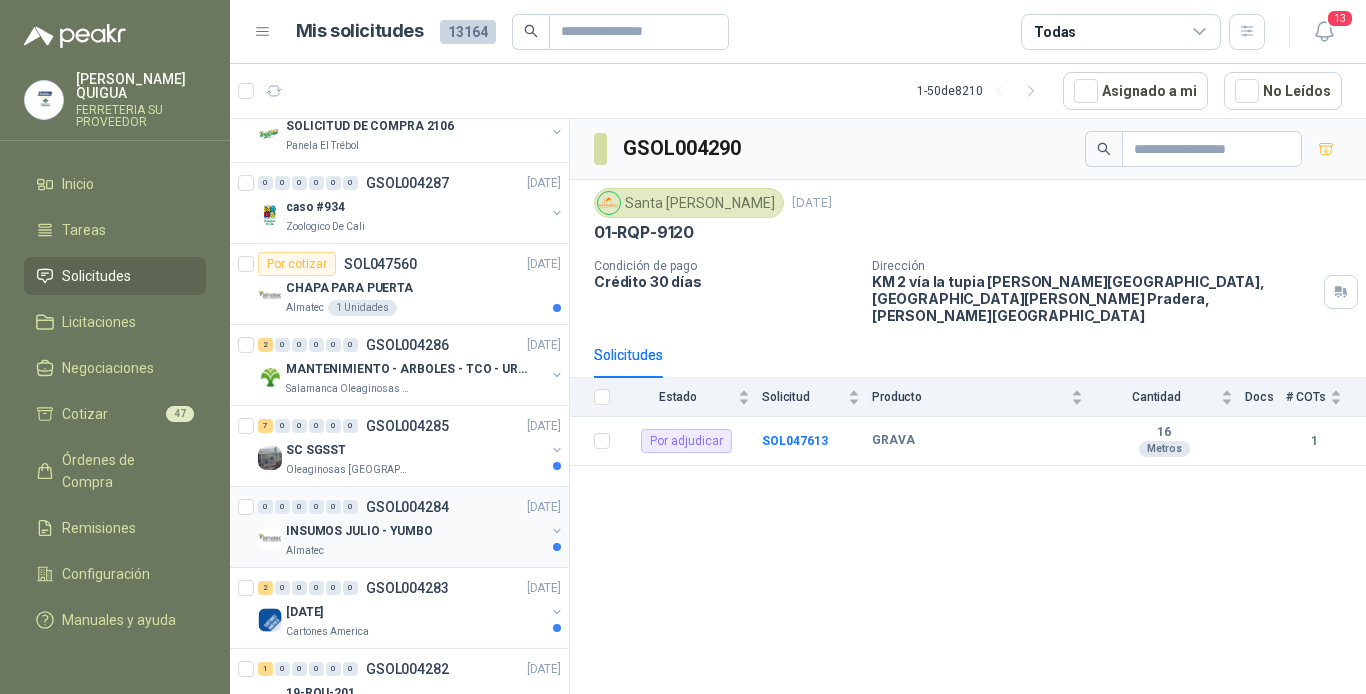 scroll, scrollTop: 2600, scrollLeft: 0, axis: vertical 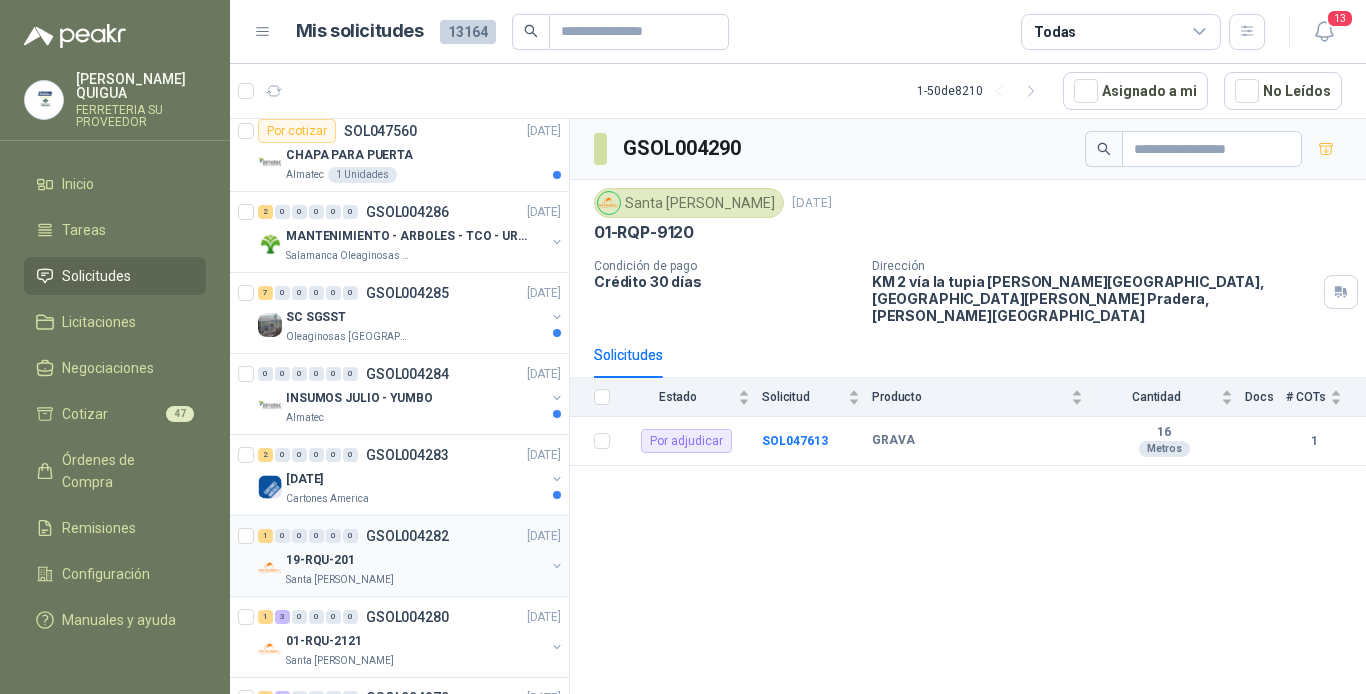 click on "19-RQU-201" at bounding box center [415, 560] 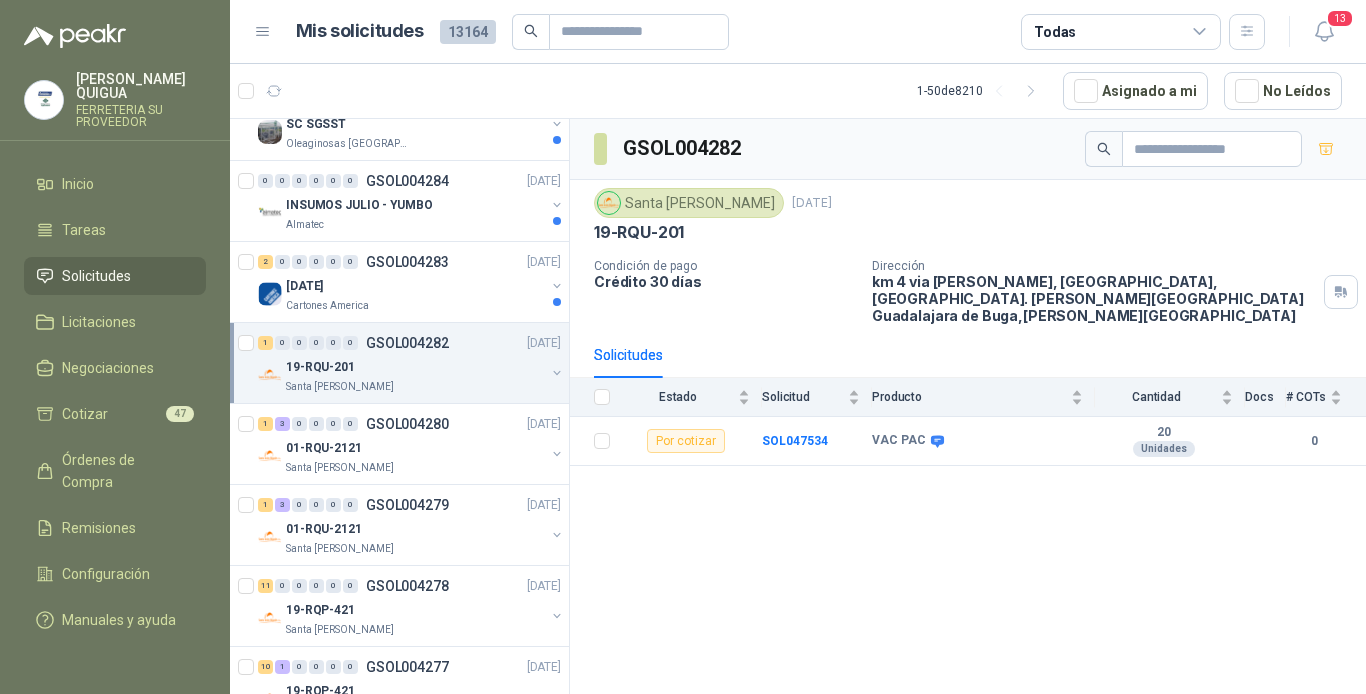scroll, scrollTop: 2800, scrollLeft: 0, axis: vertical 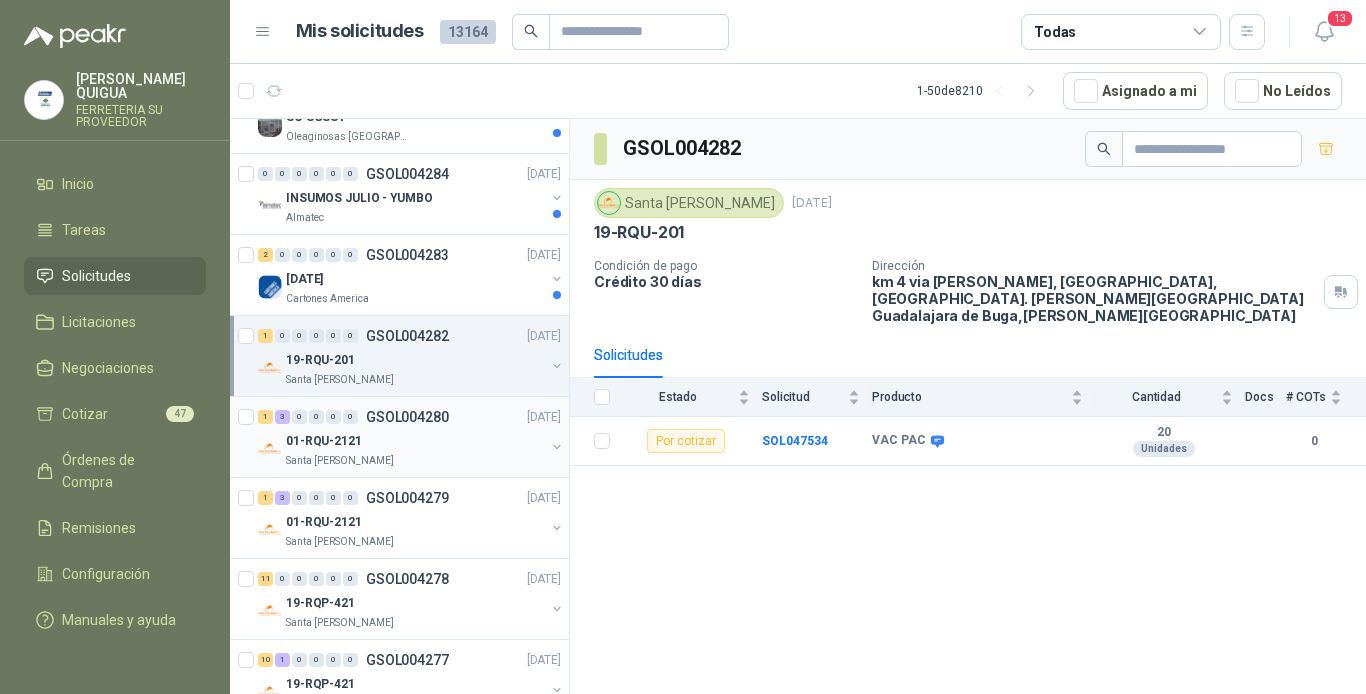 click on "01-RQU-2121" at bounding box center (415, 441) 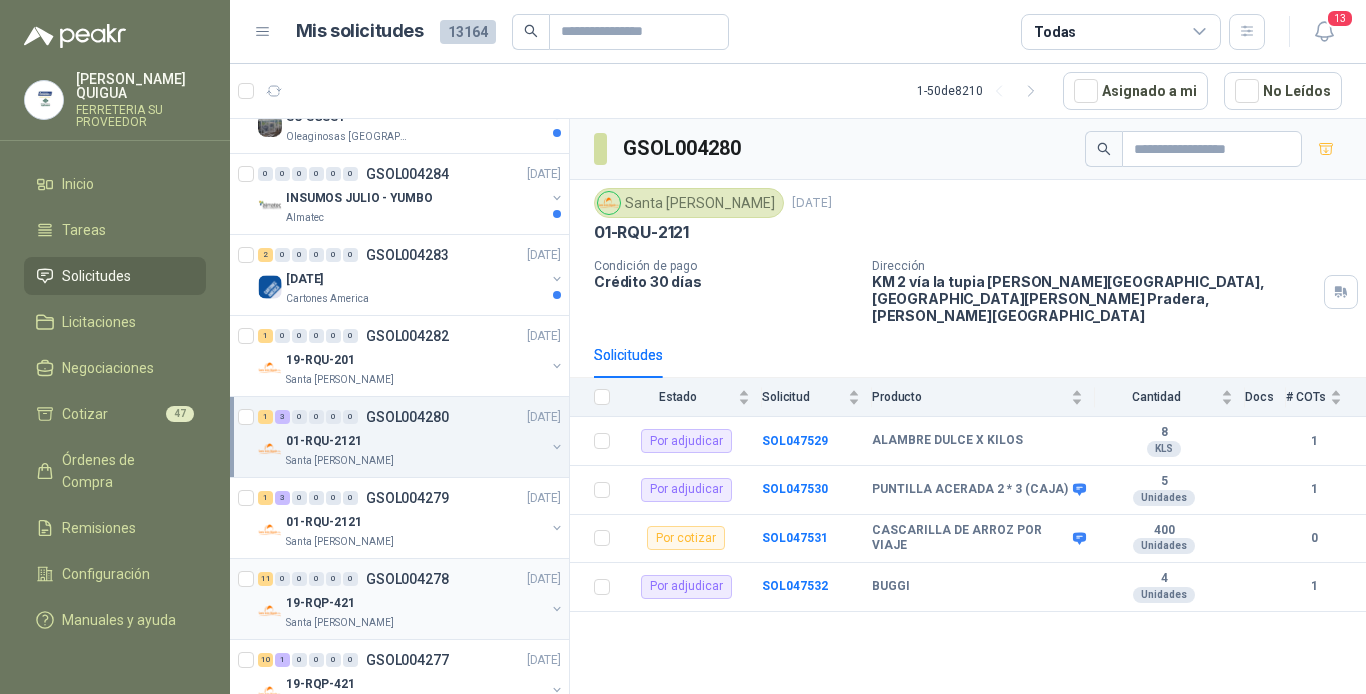 click on "GSOL004278" at bounding box center (407, 579) 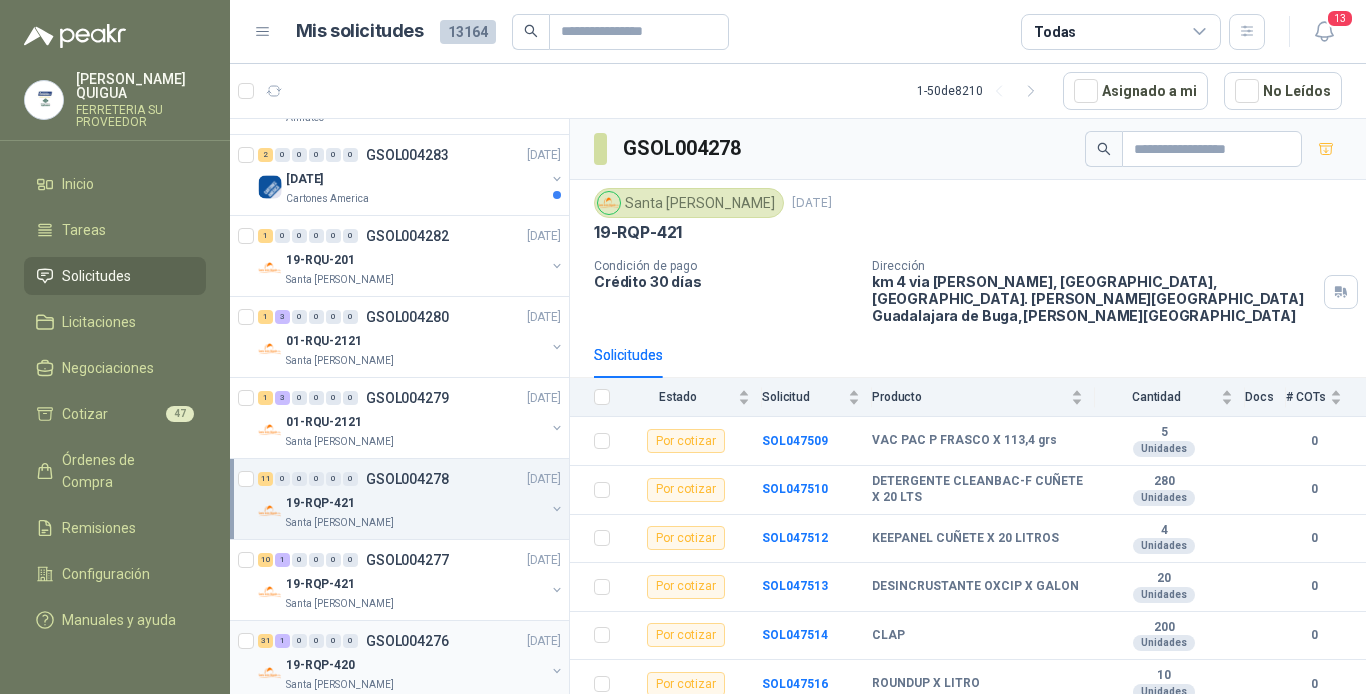 scroll, scrollTop: 3000, scrollLeft: 0, axis: vertical 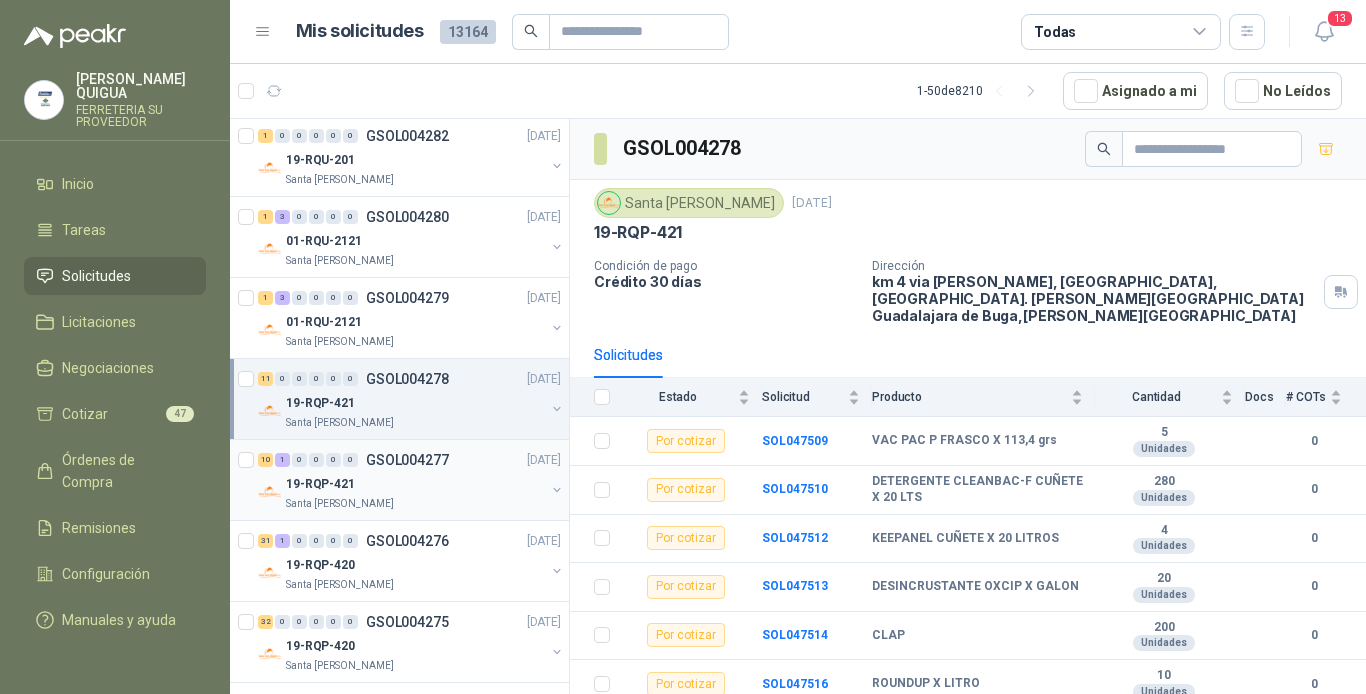 click on "19-RQP-421" at bounding box center (415, 484) 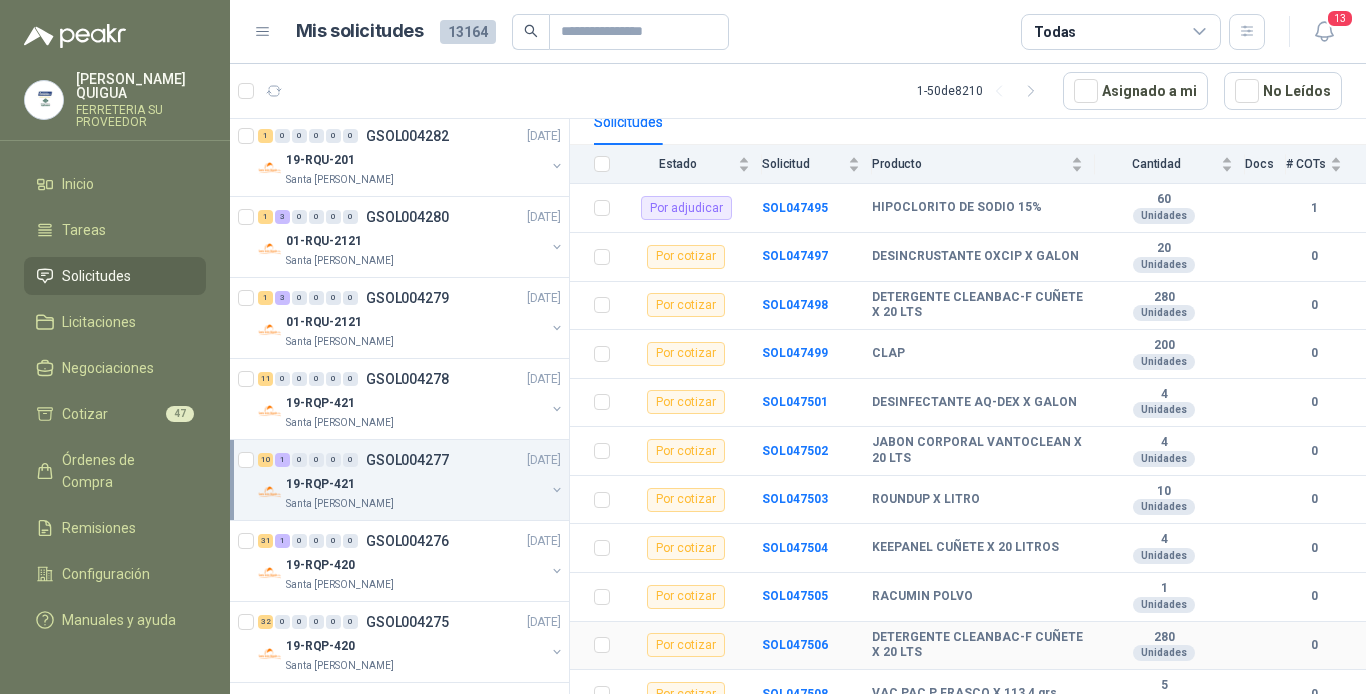 scroll, scrollTop: 234, scrollLeft: 0, axis: vertical 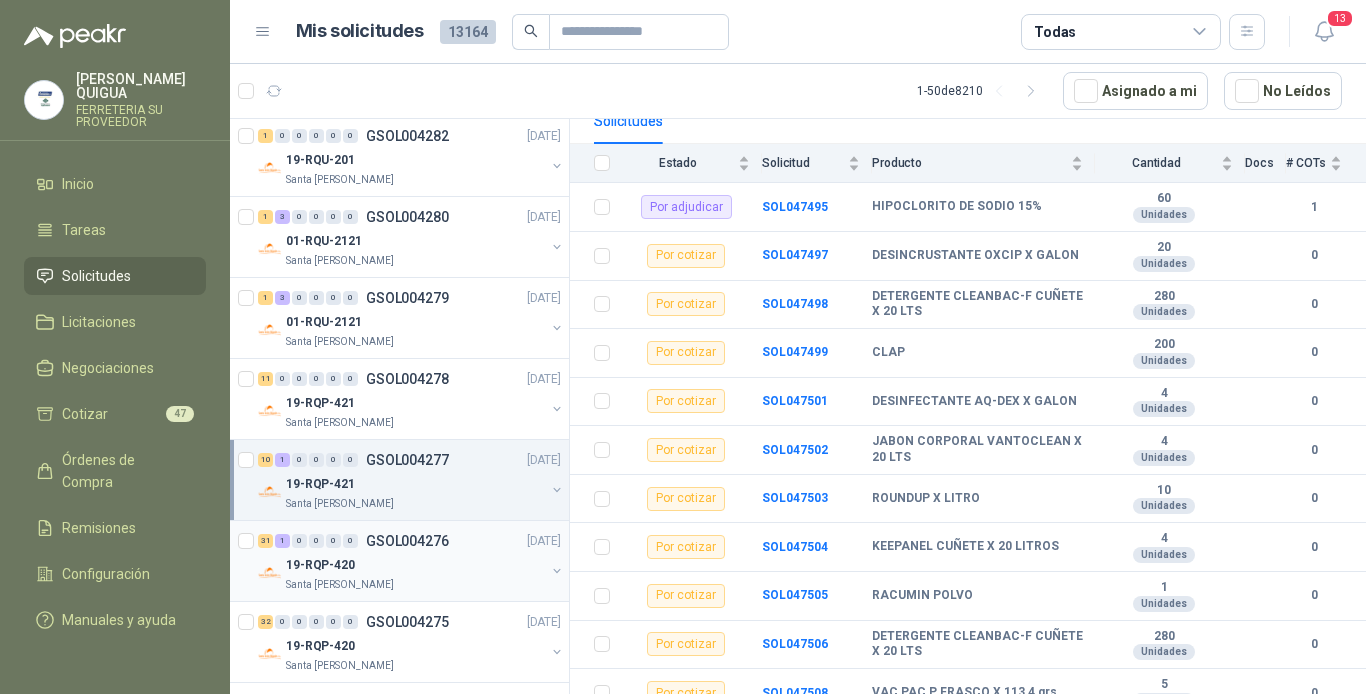 click on "19-RQP-420" at bounding box center [415, 565] 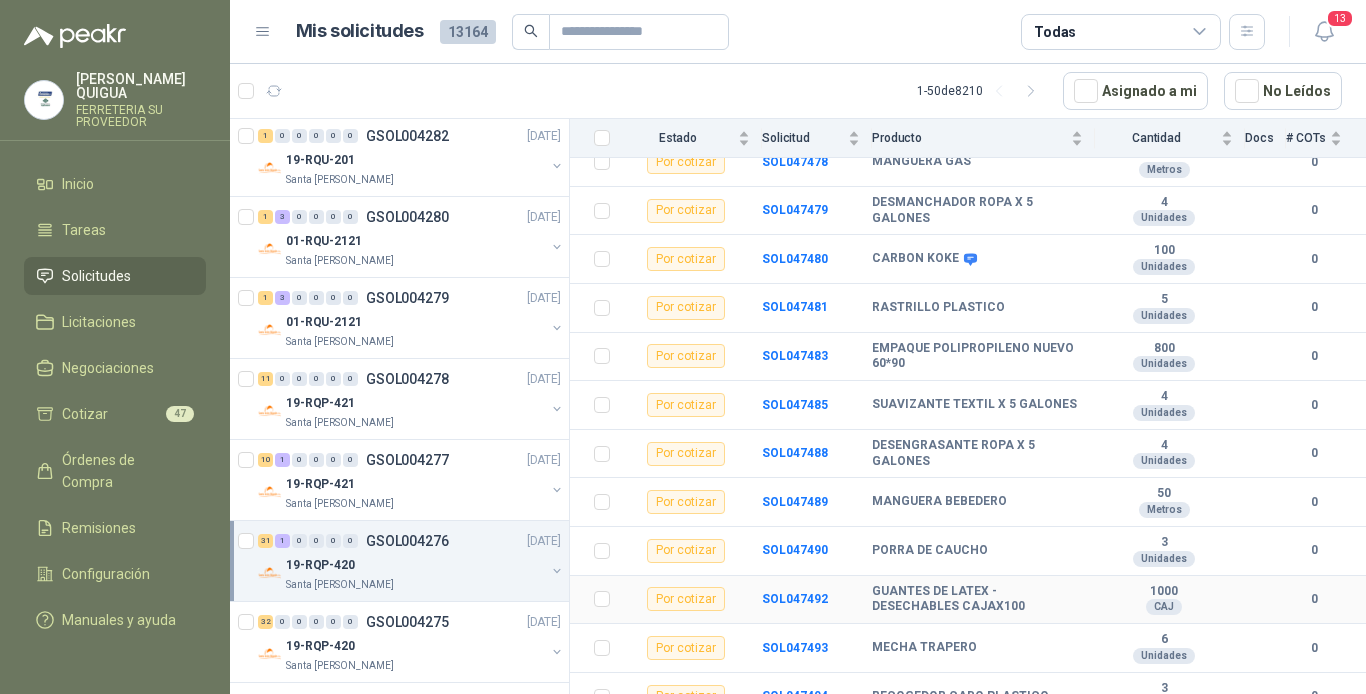 scroll, scrollTop: 1254, scrollLeft: 0, axis: vertical 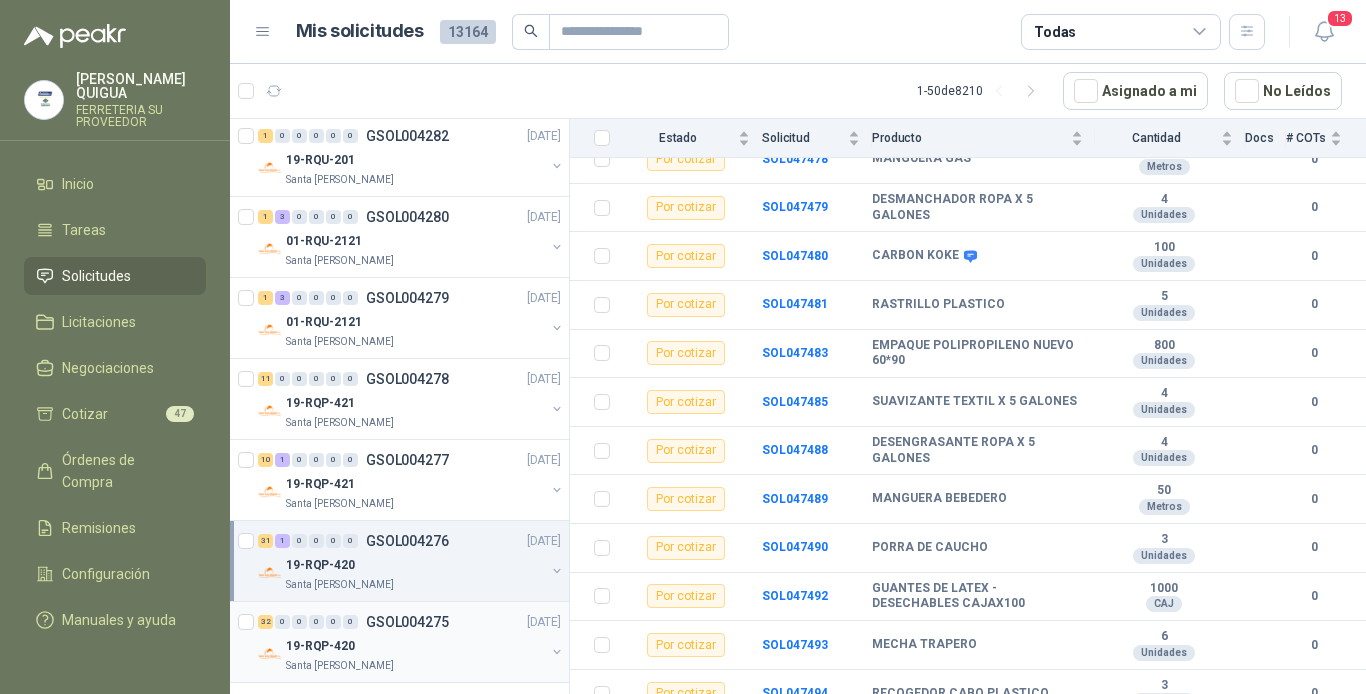 click on "19-RQP-420" at bounding box center (415, 646) 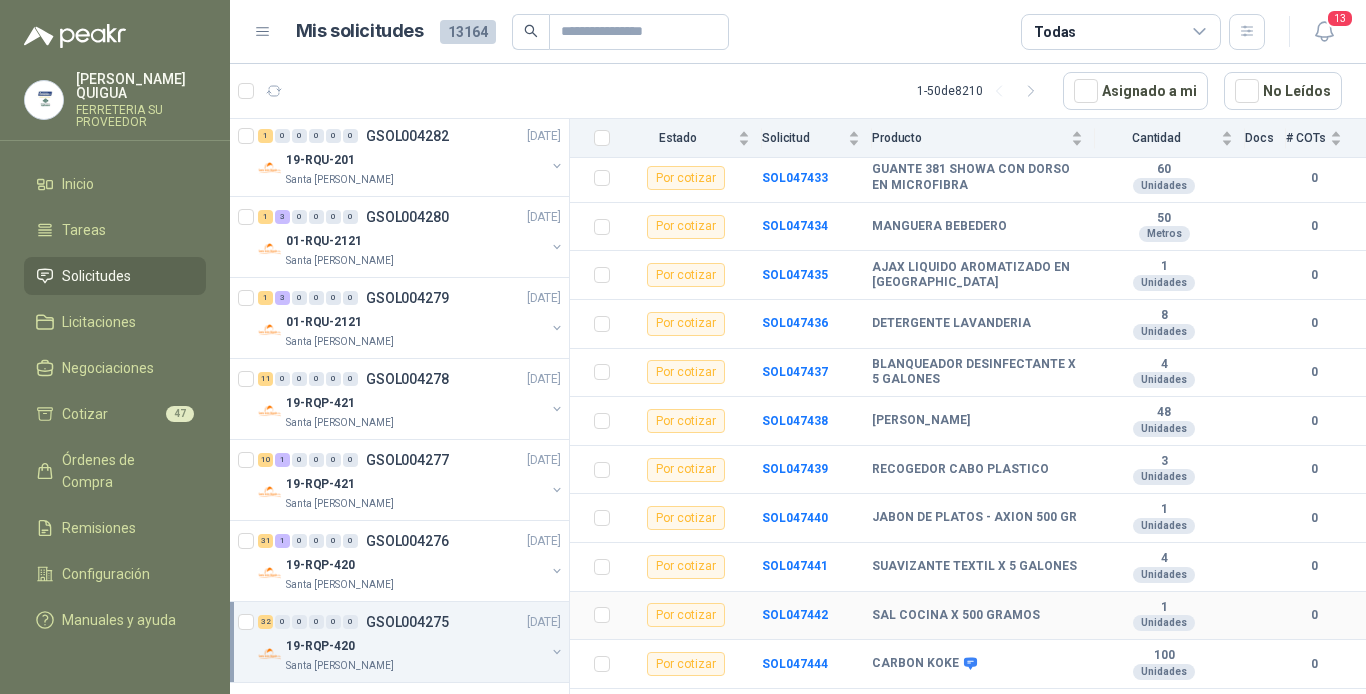 scroll, scrollTop: 1254, scrollLeft: 0, axis: vertical 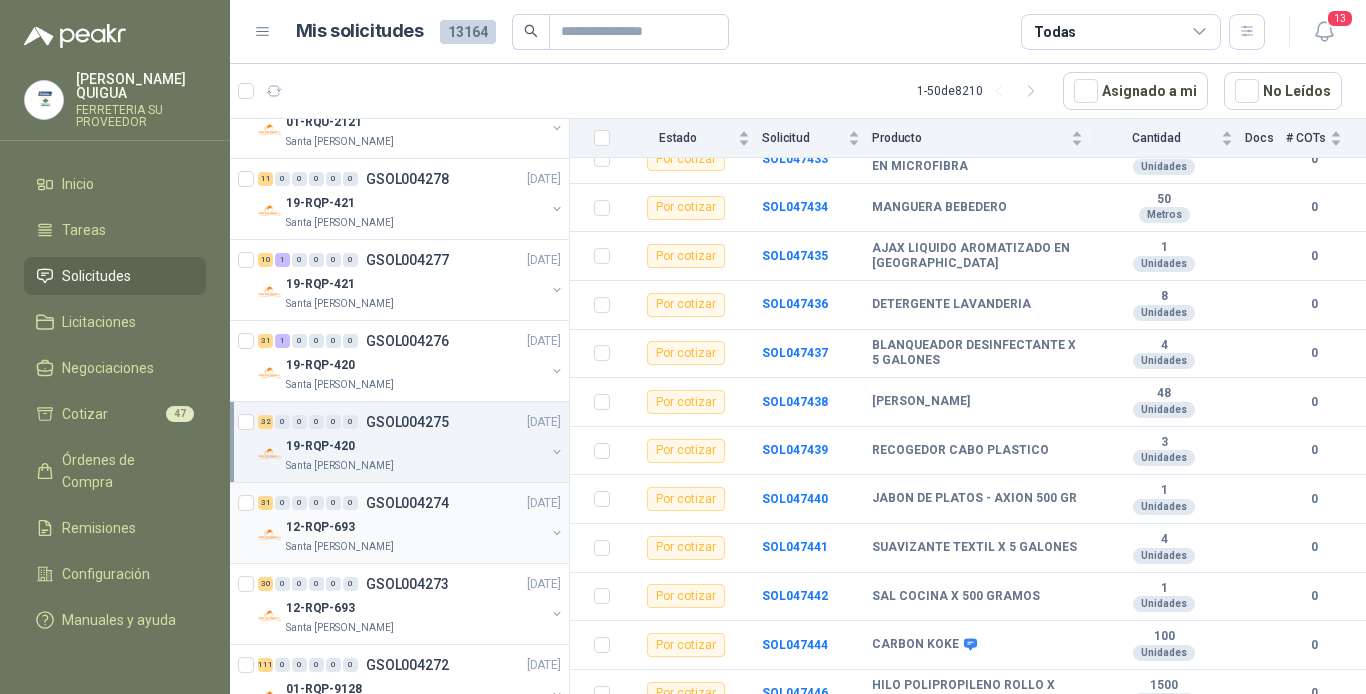 click on "12-RQP-693" at bounding box center [415, 527] 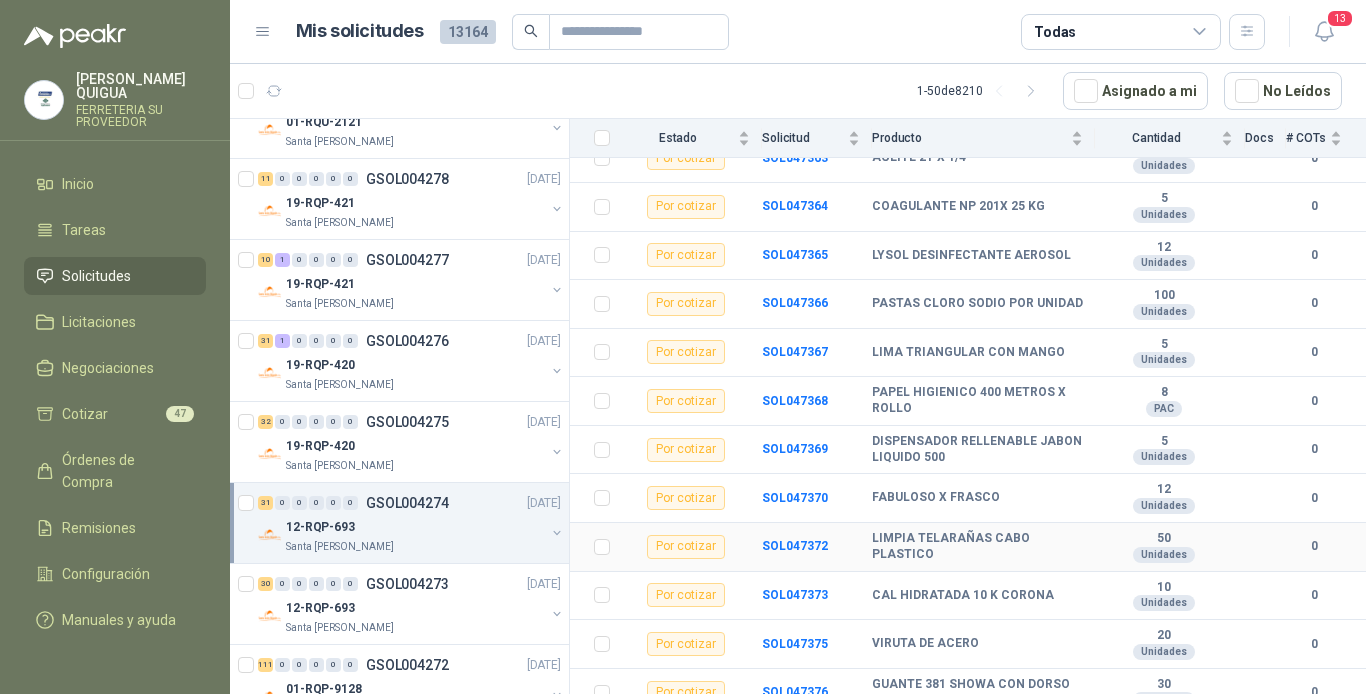 scroll, scrollTop: 300, scrollLeft: 0, axis: vertical 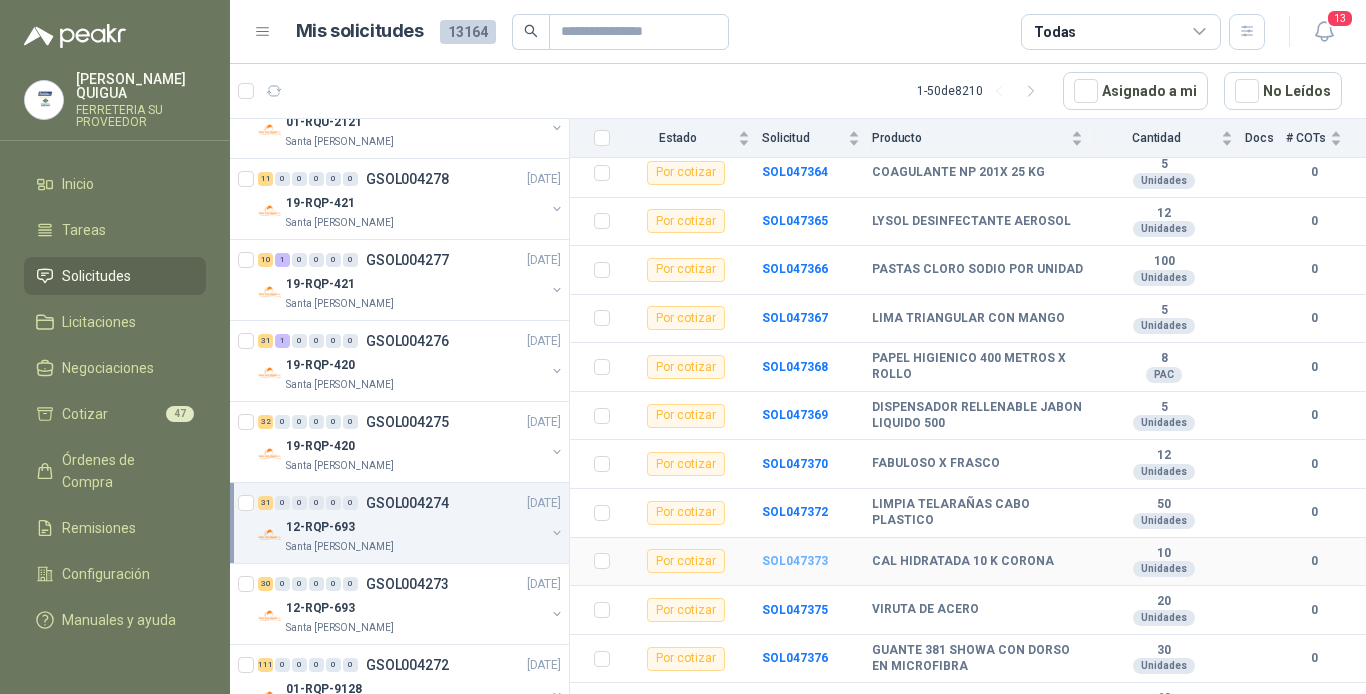 click on "SOL047373" at bounding box center [795, 561] 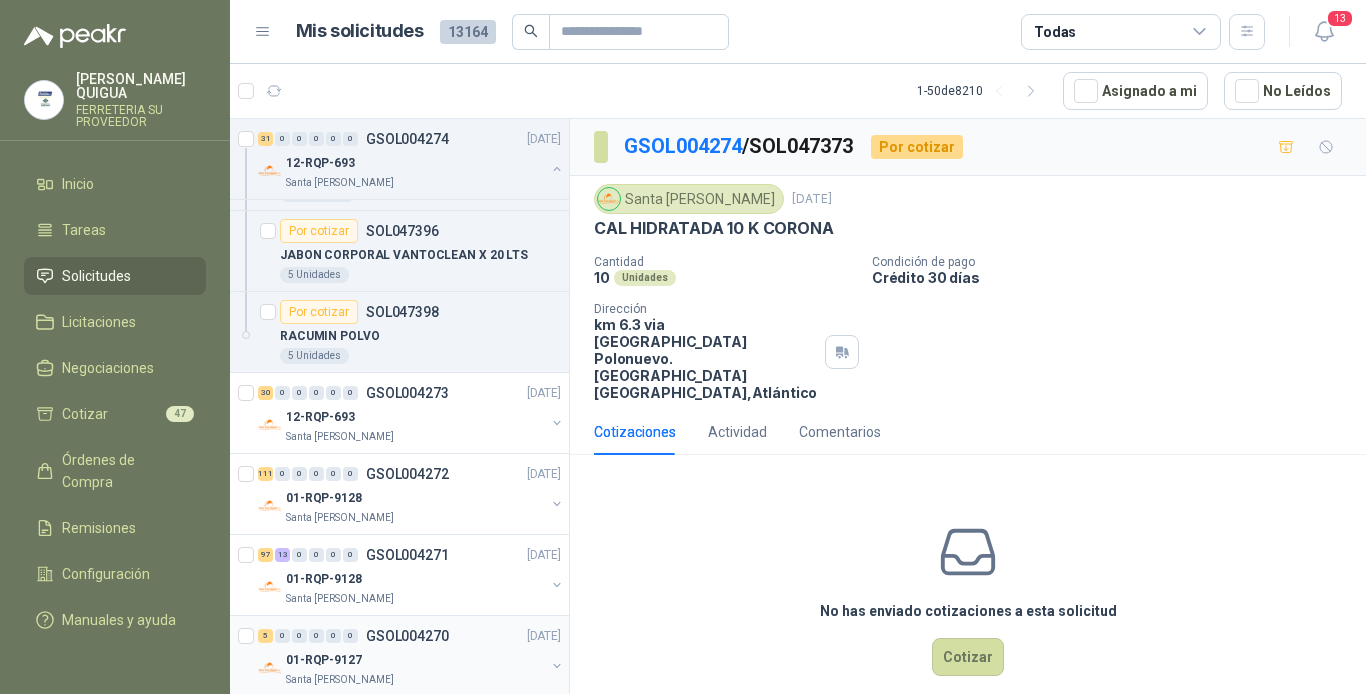 scroll, scrollTop: 5900, scrollLeft: 0, axis: vertical 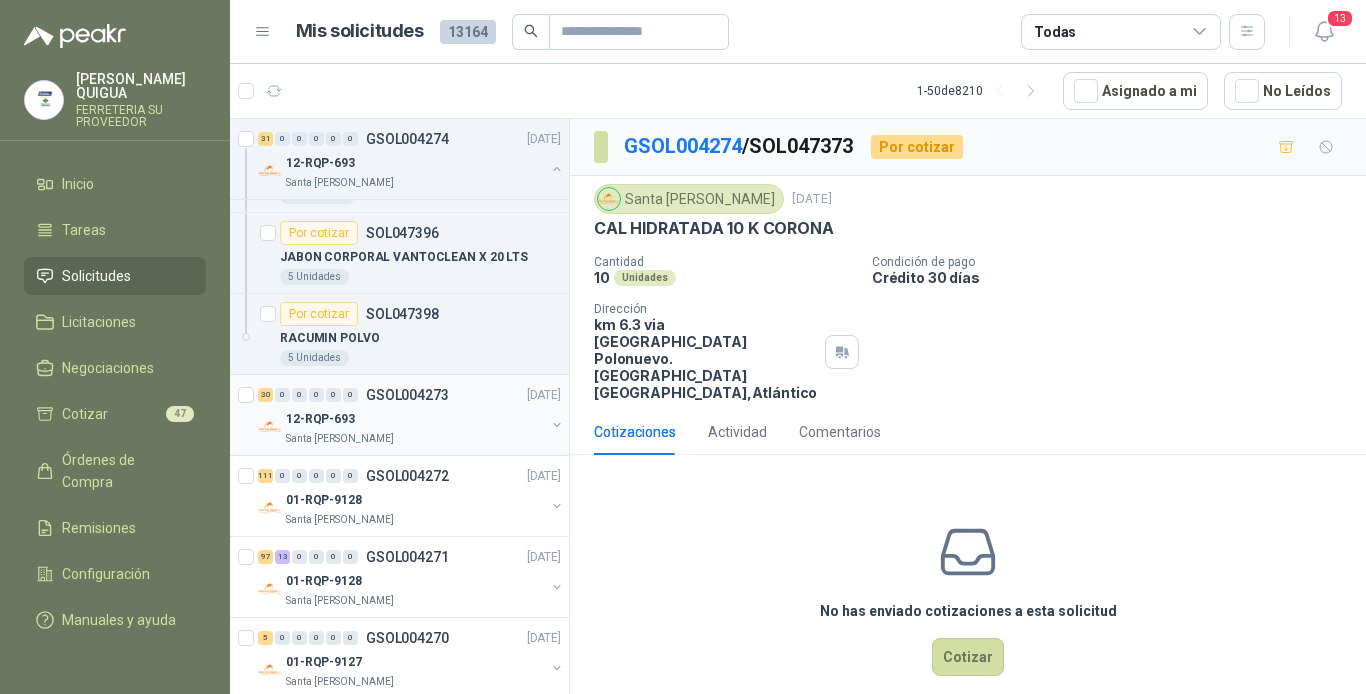 click on "12-RQP-693" at bounding box center [415, 419] 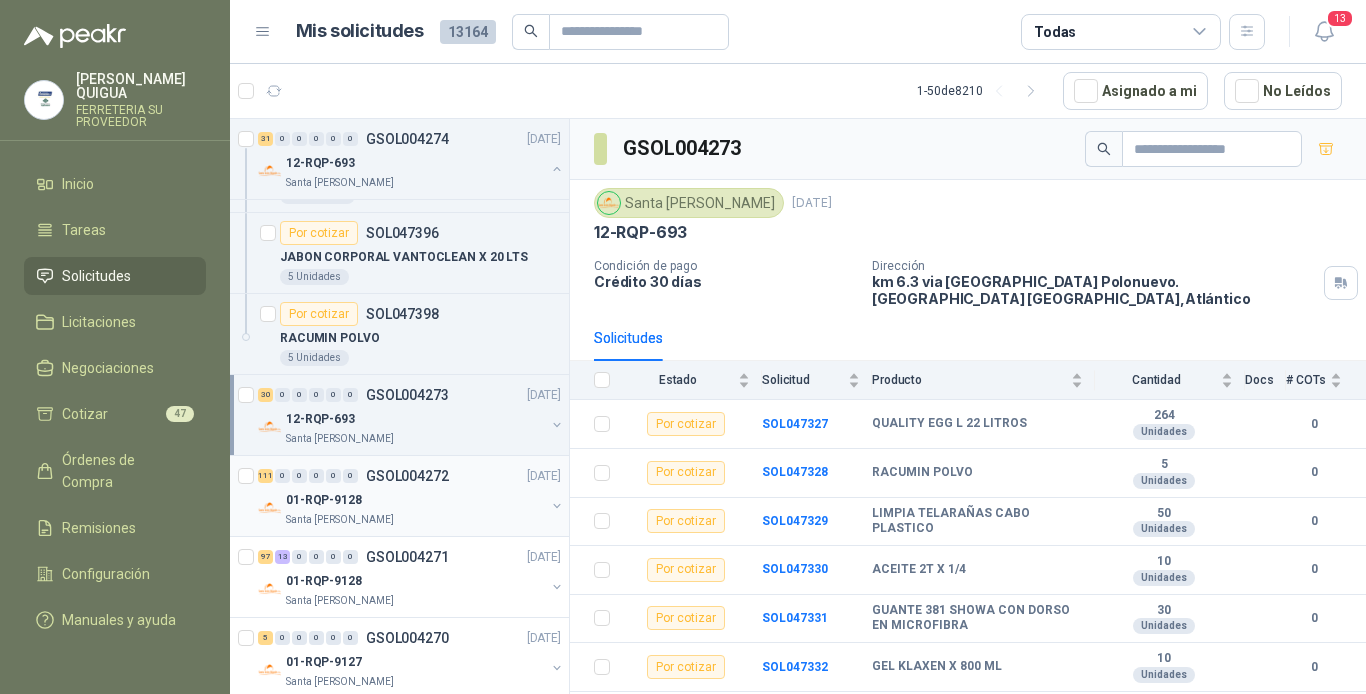 click on "01-RQP-9128" at bounding box center [415, 500] 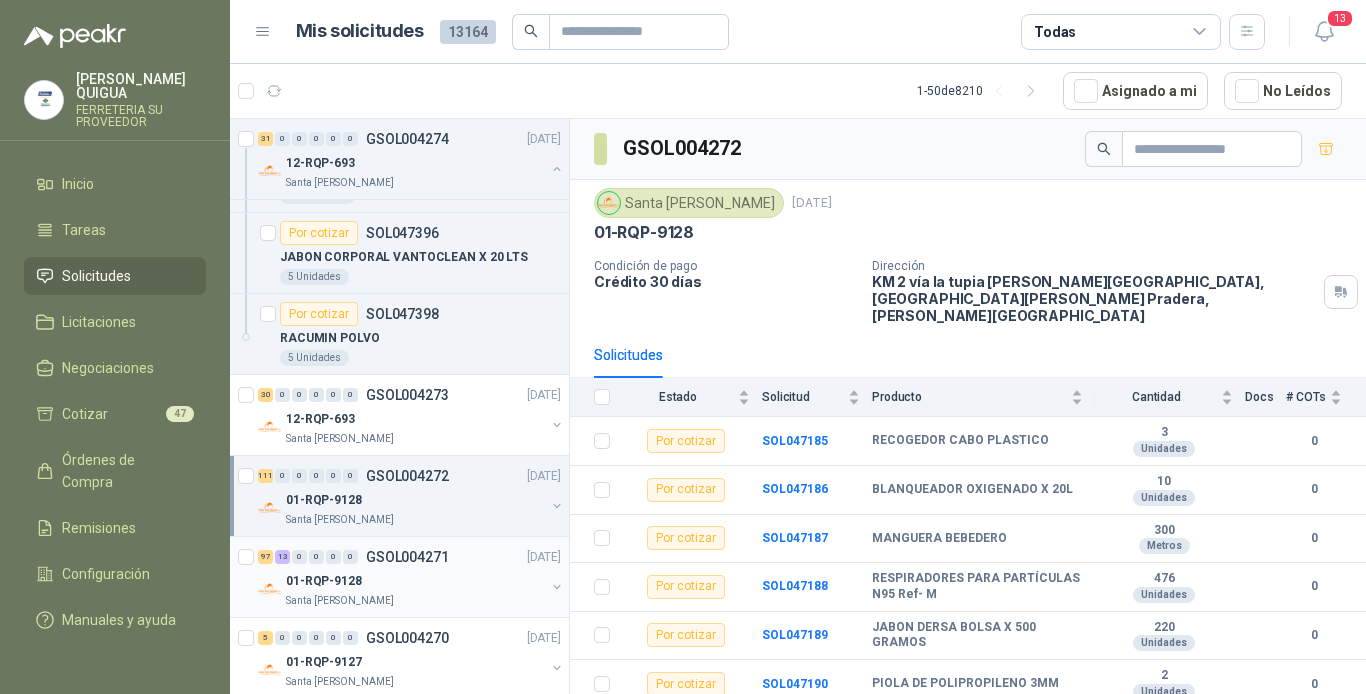 click on "GSOL004271" at bounding box center (407, 557) 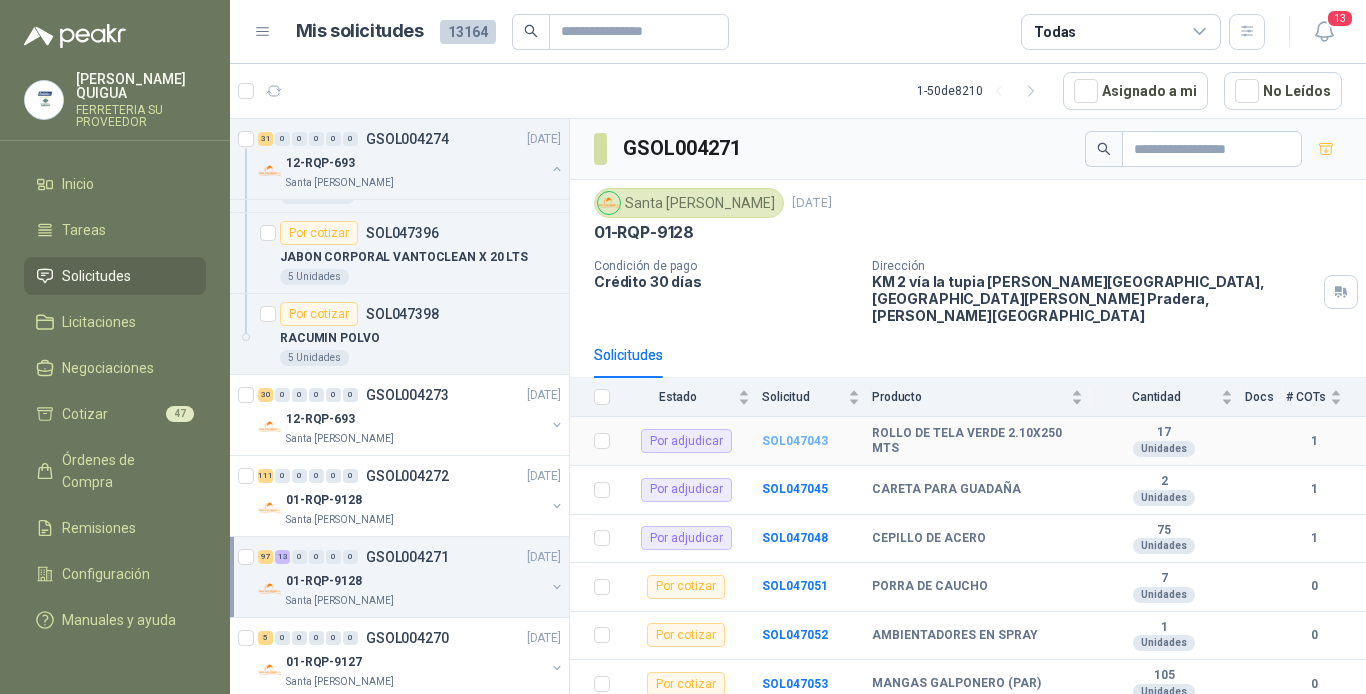 click on "SOL047043" at bounding box center [795, 441] 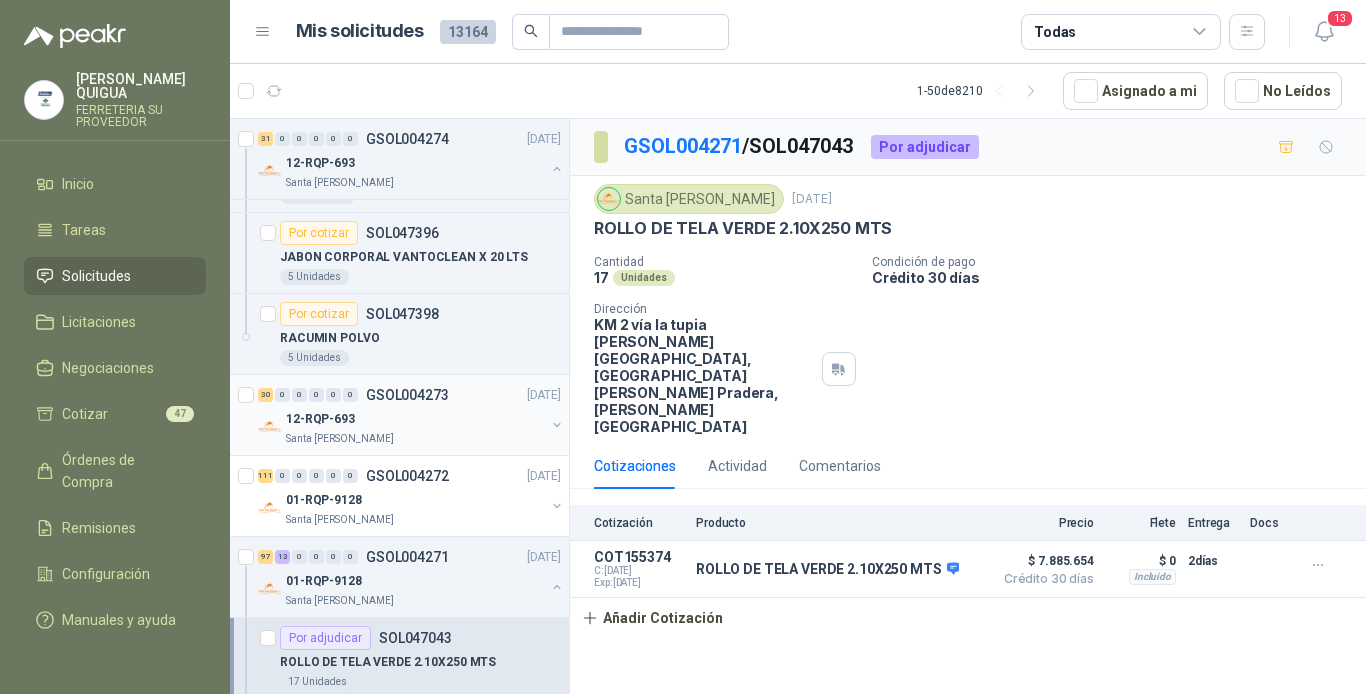 click on "12-RQP-693" at bounding box center (415, 419) 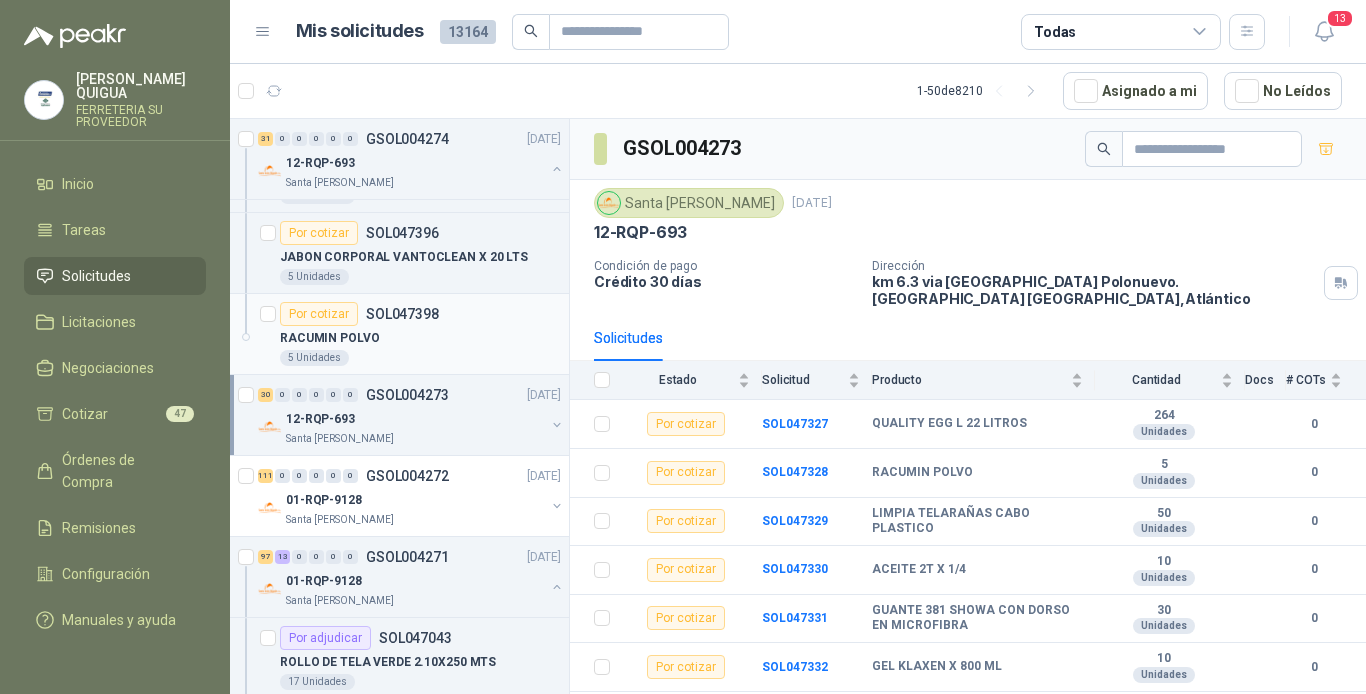 click on "Por cotizar SOL047398" at bounding box center (420, 314) 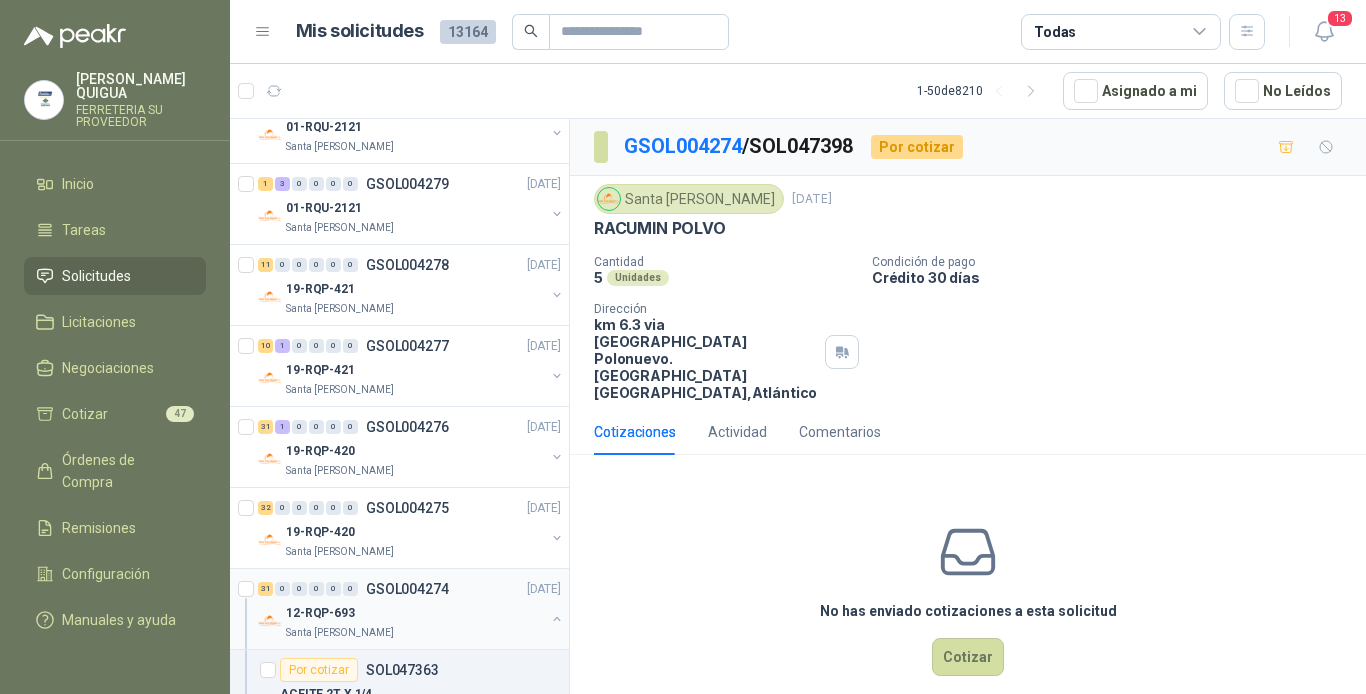 scroll, scrollTop: 3300, scrollLeft: 0, axis: vertical 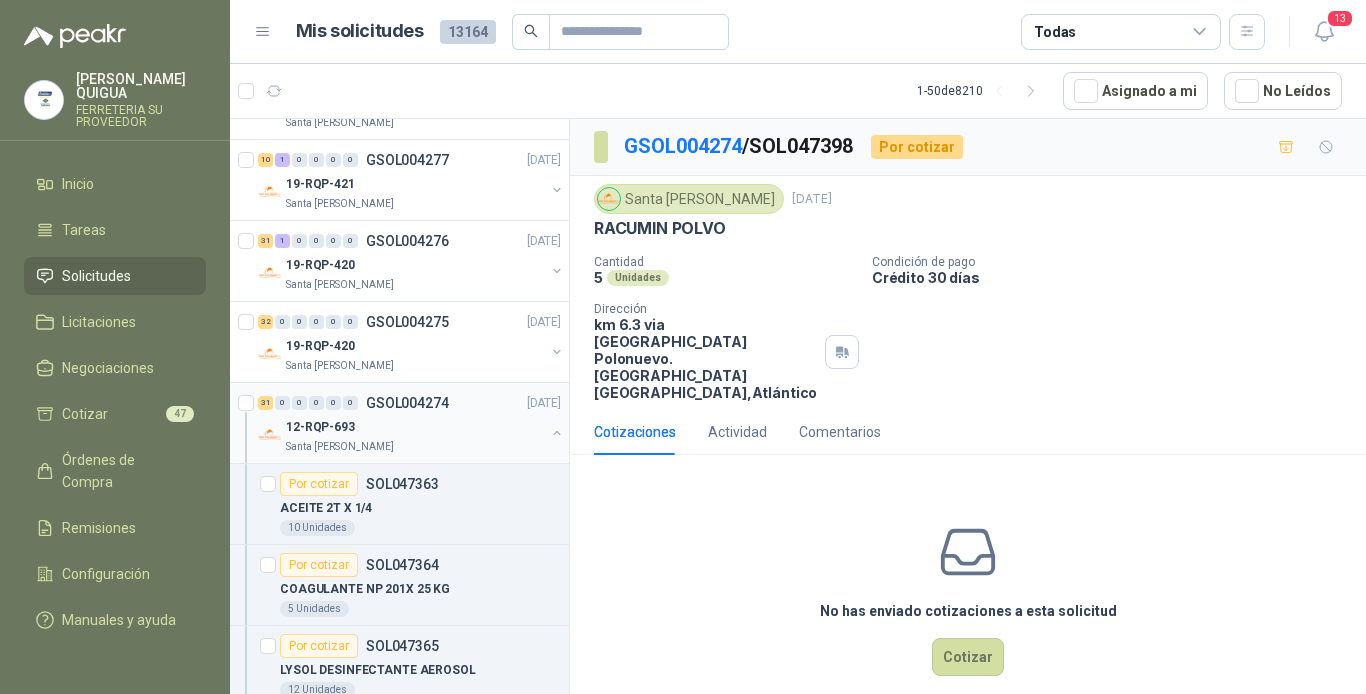 click on "GSOL004274" at bounding box center [407, 403] 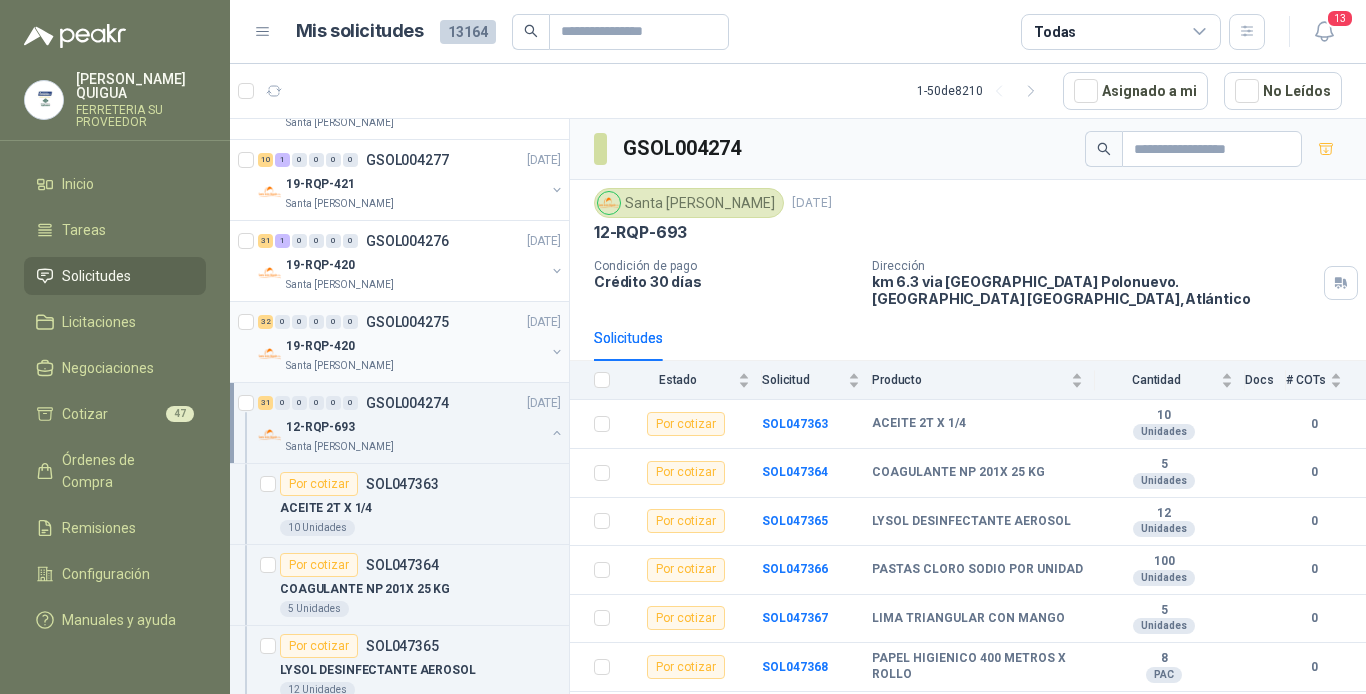 click on "32   0   0   0   0   0   GSOL004275 [DATE]" at bounding box center (411, 322) 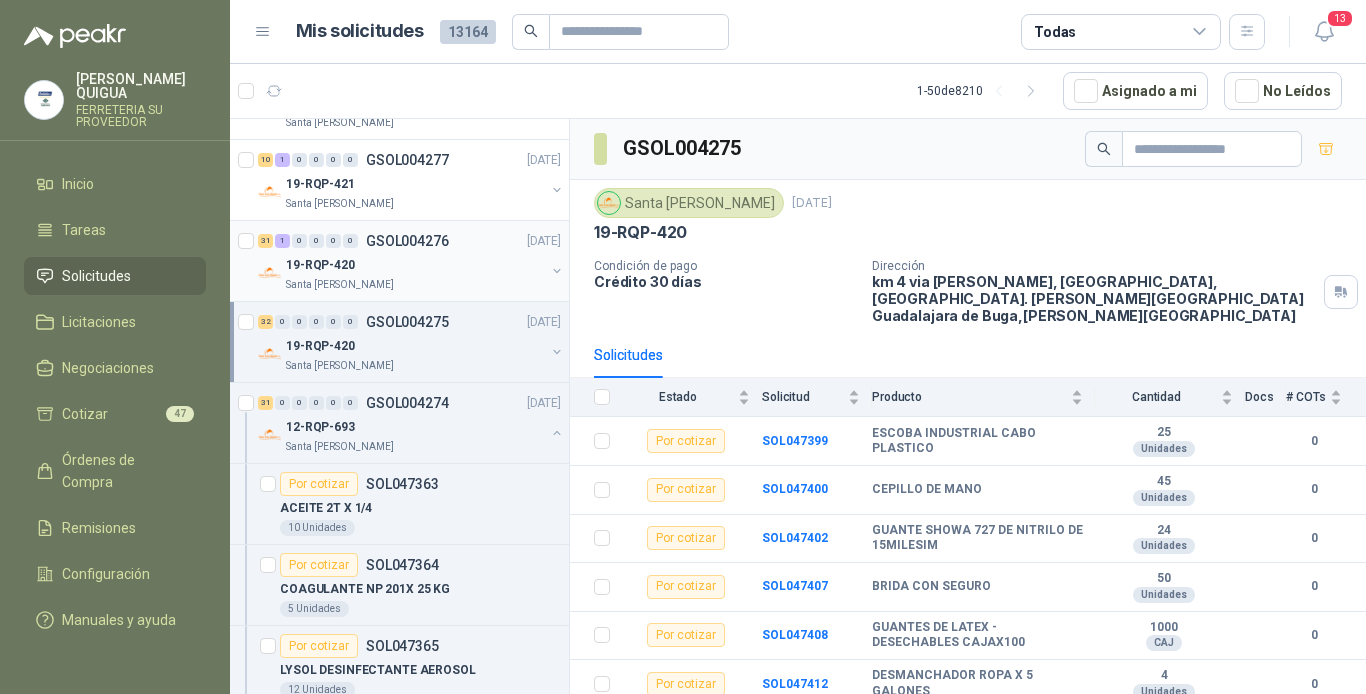 click on "19-RQP-420" at bounding box center (415, 265) 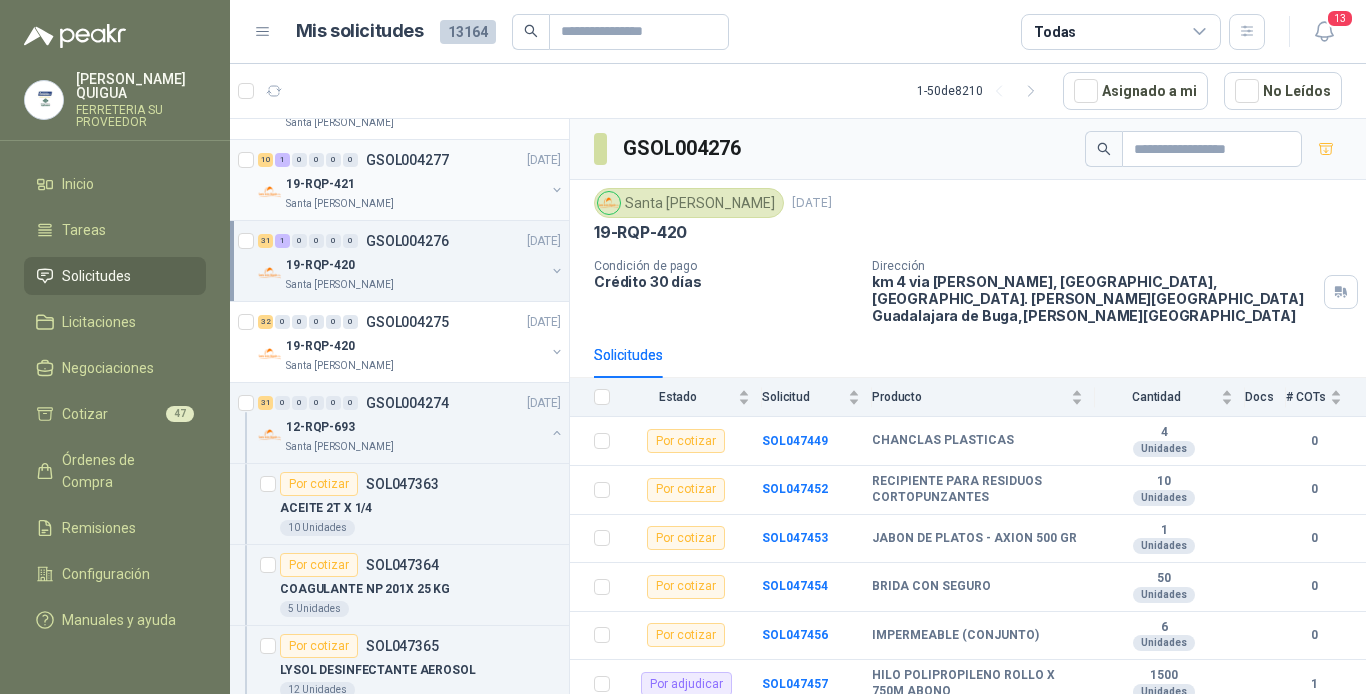 click on "19-RQP-421" at bounding box center [415, 184] 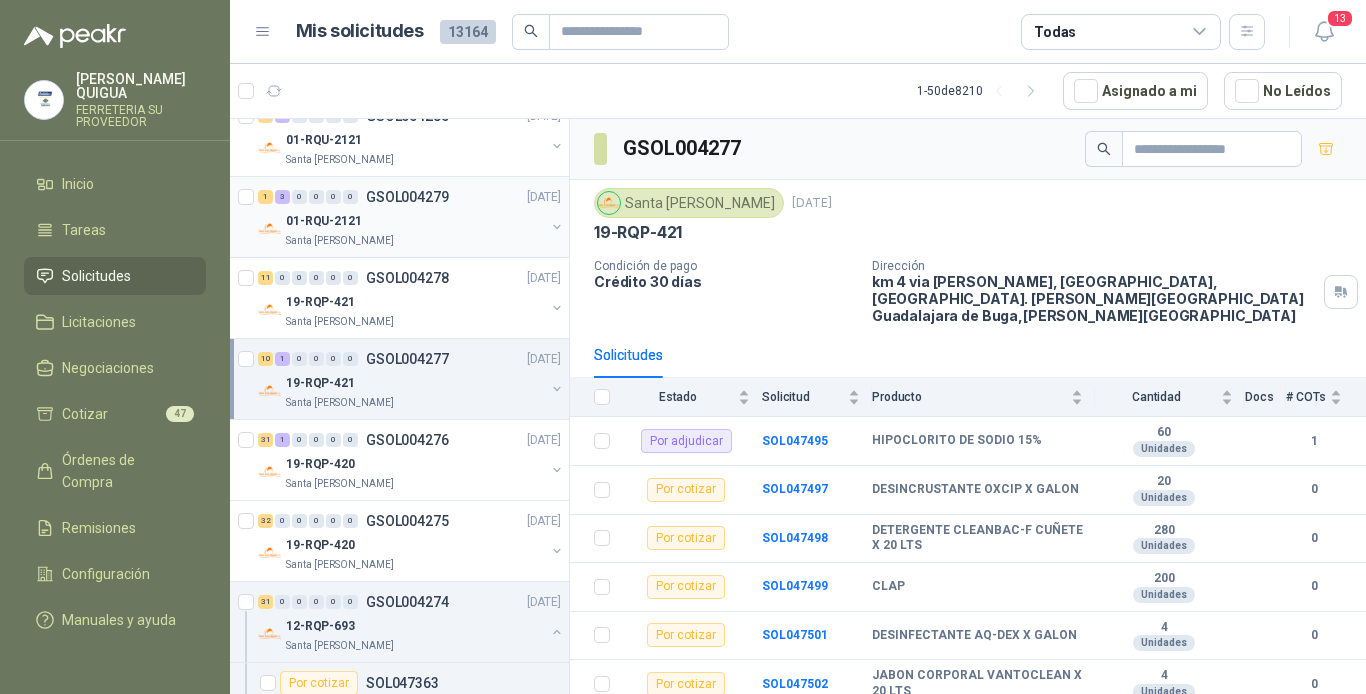 scroll, scrollTop: 3100, scrollLeft: 0, axis: vertical 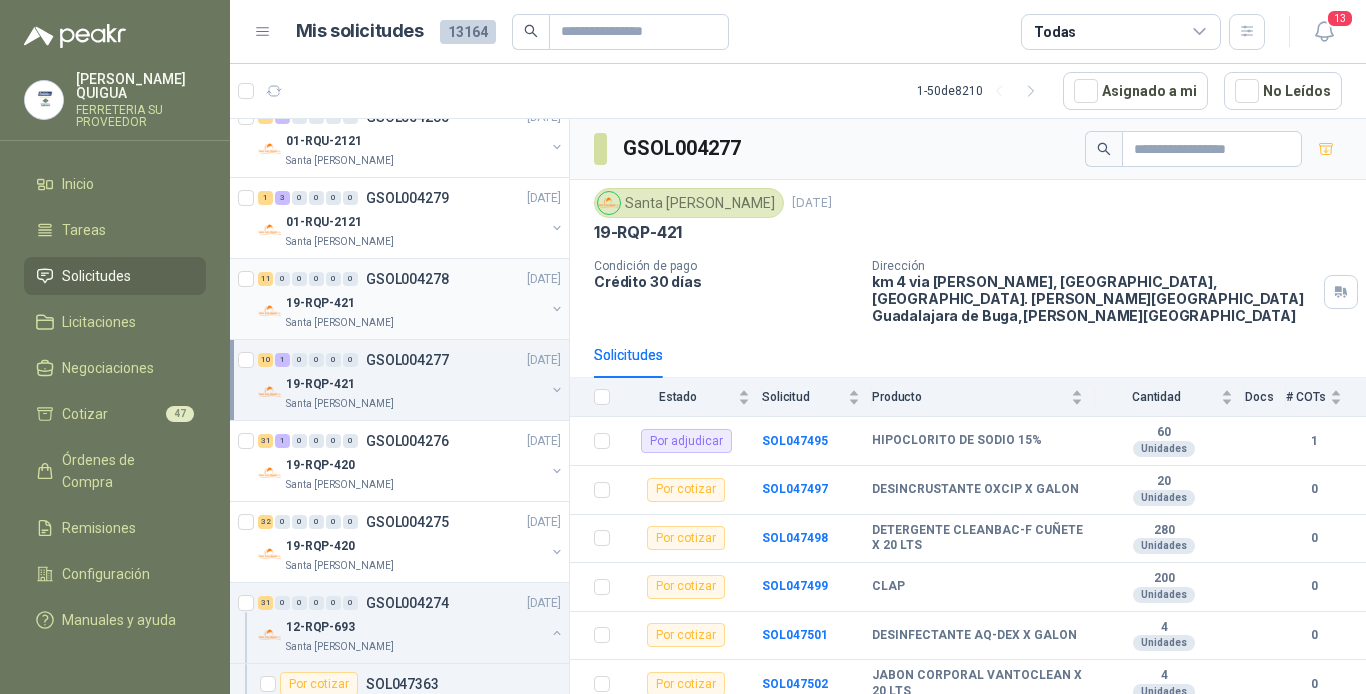 click on "11   0   0   0   0   0   GSOL004278 [DATE]" at bounding box center (411, 279) 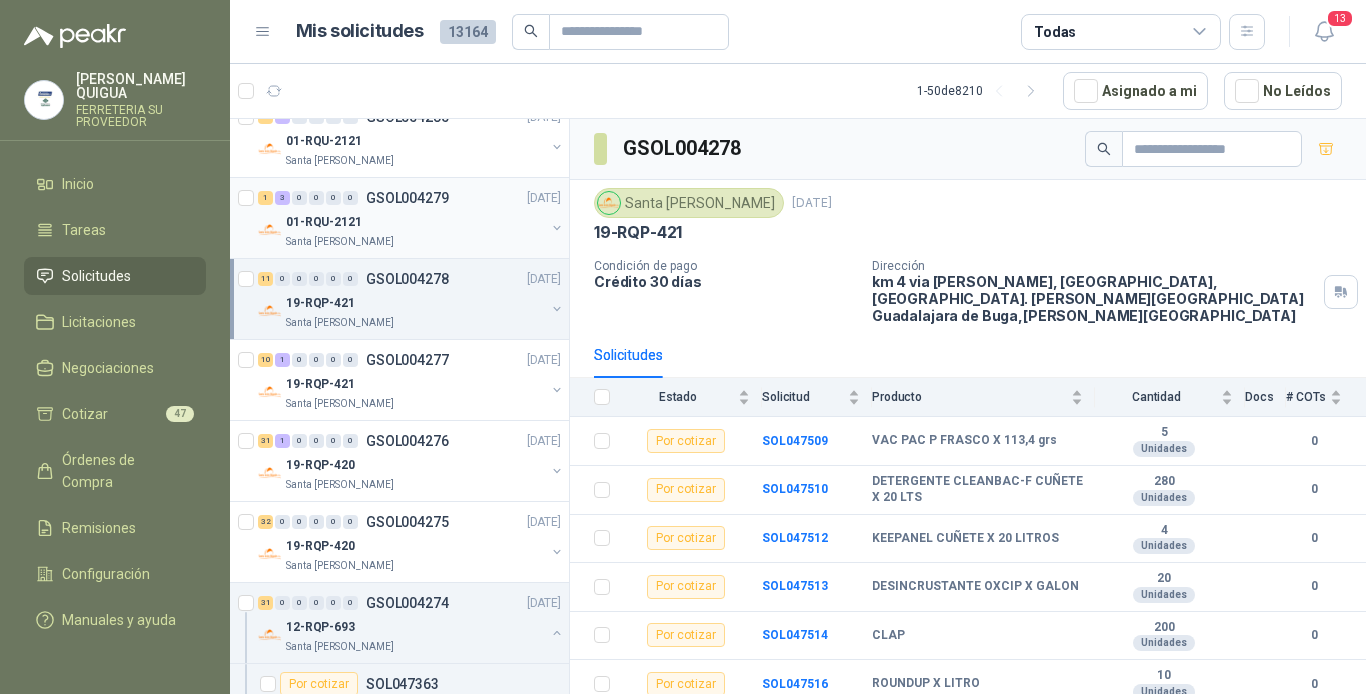 click on "01-RQU-2121" at bounding box center [415, 222] 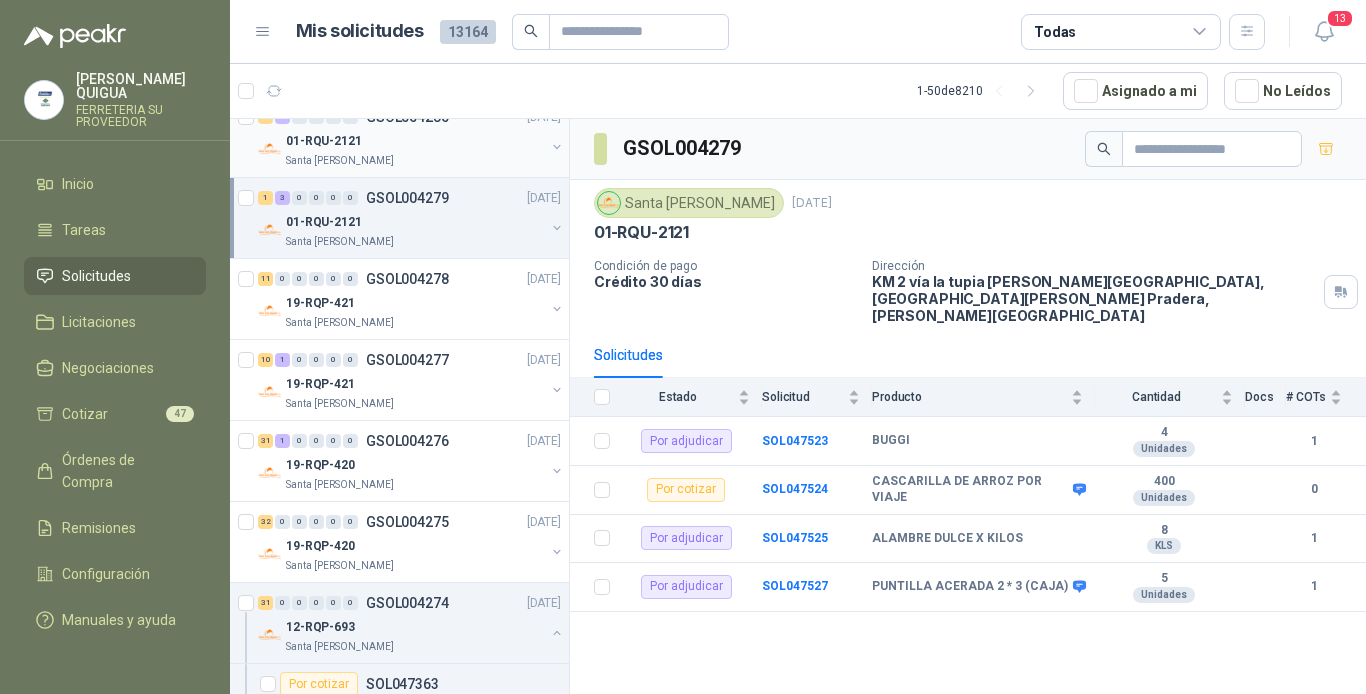 click on "01-RQU-2121" at bounding box center (415, 141) 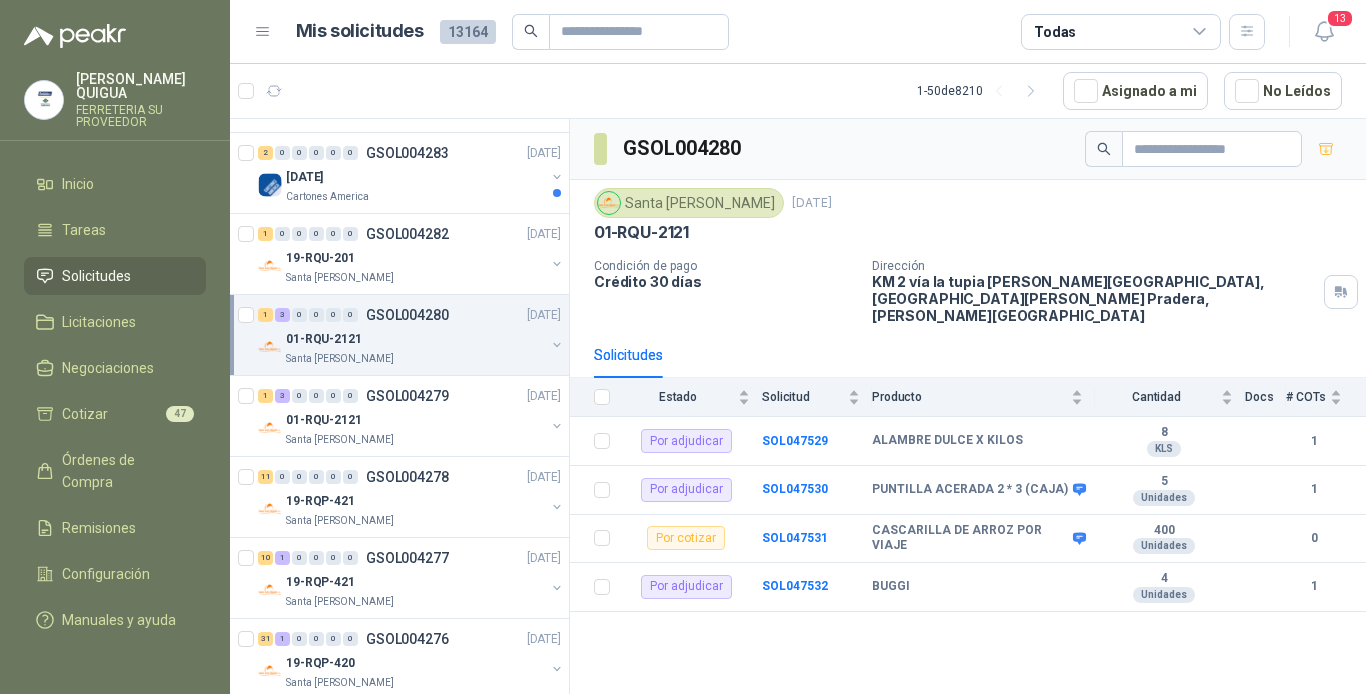 scroll, scrollTop: 2900, scrollLeft: 0, axis: vertical 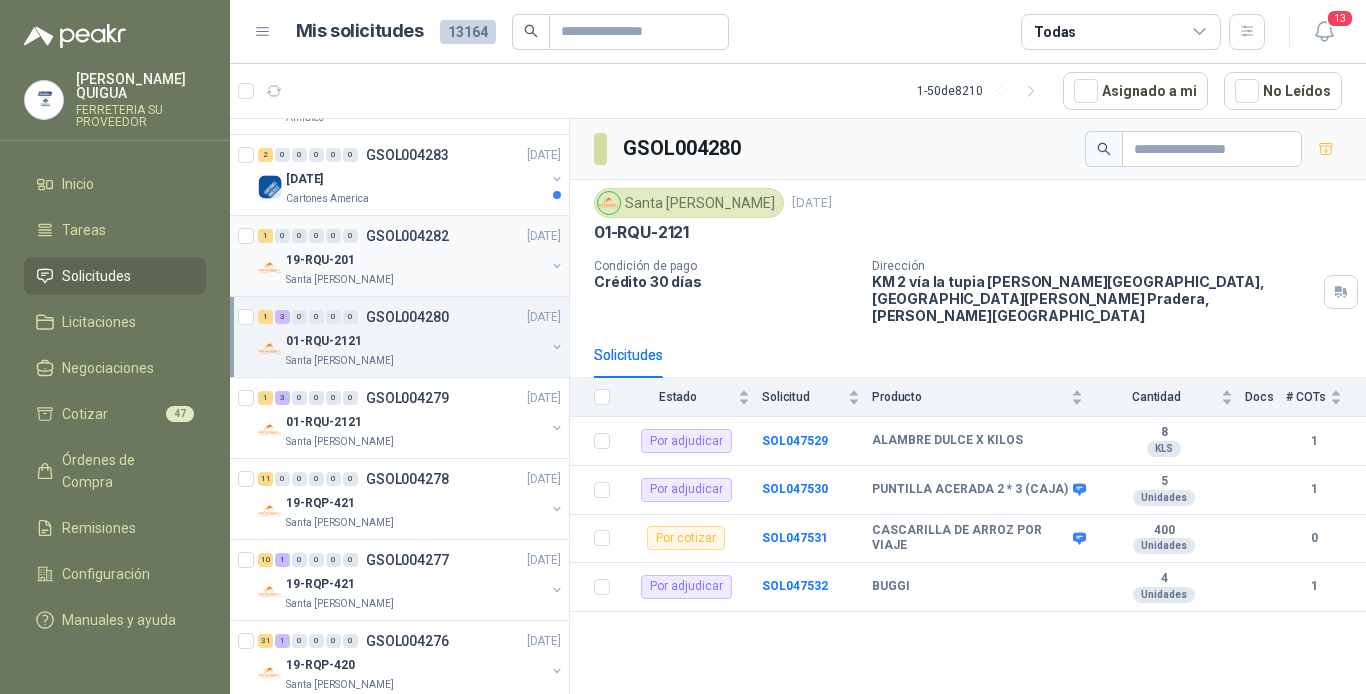 click on "GSOL004282" at bounding box center [407, 236] 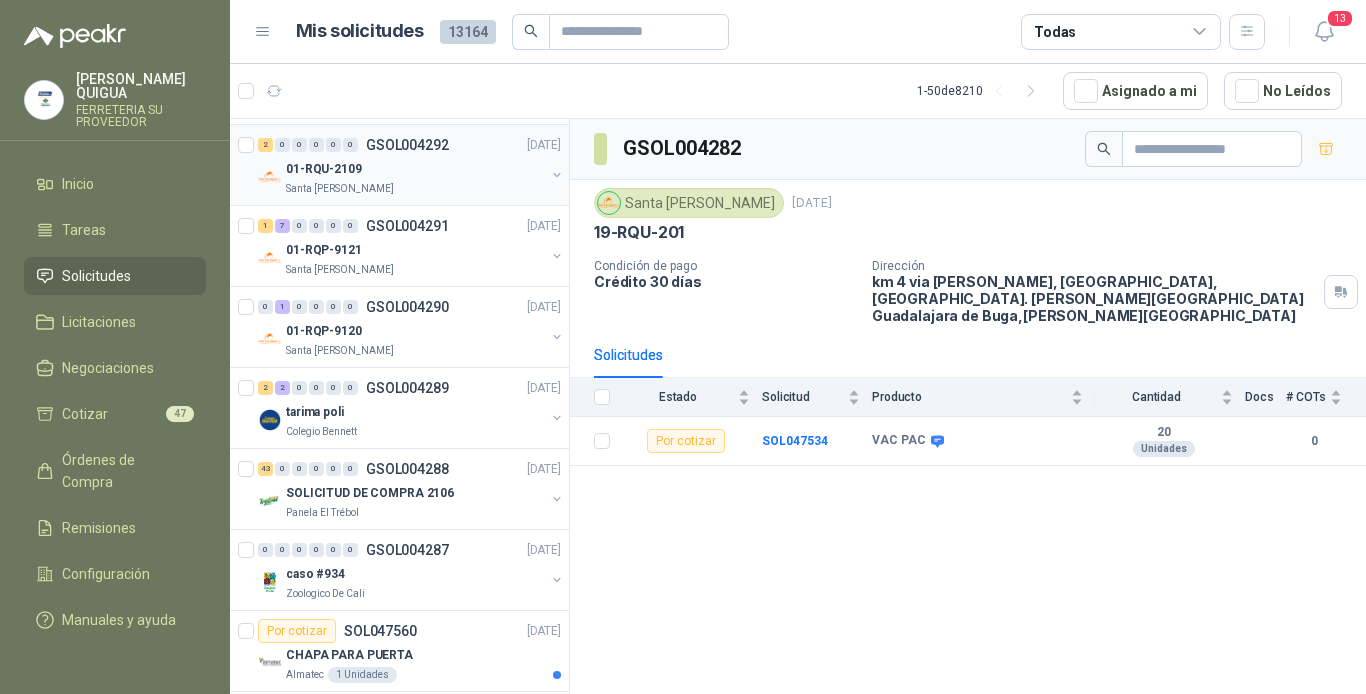 scroll, scrollTop: 1800, scrollLeft: 0, axis: vertical 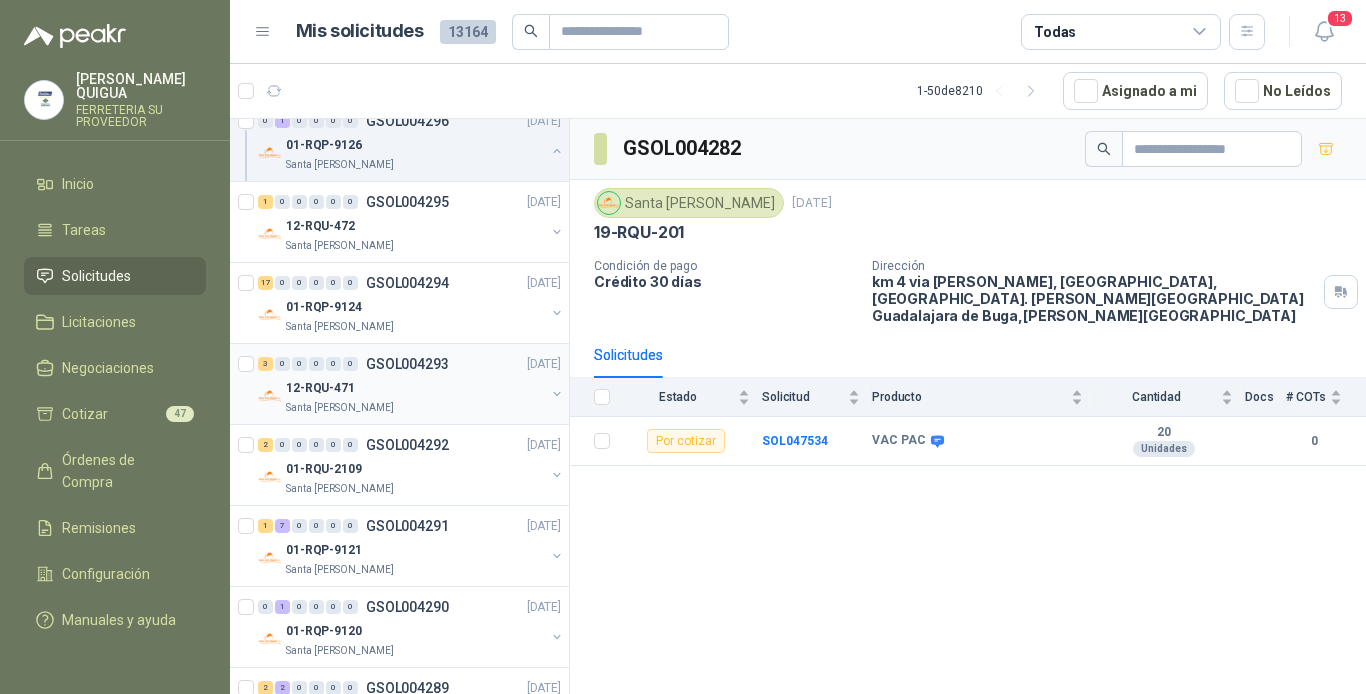 click on "12-RQU-471" at bounding box center (415, 388) 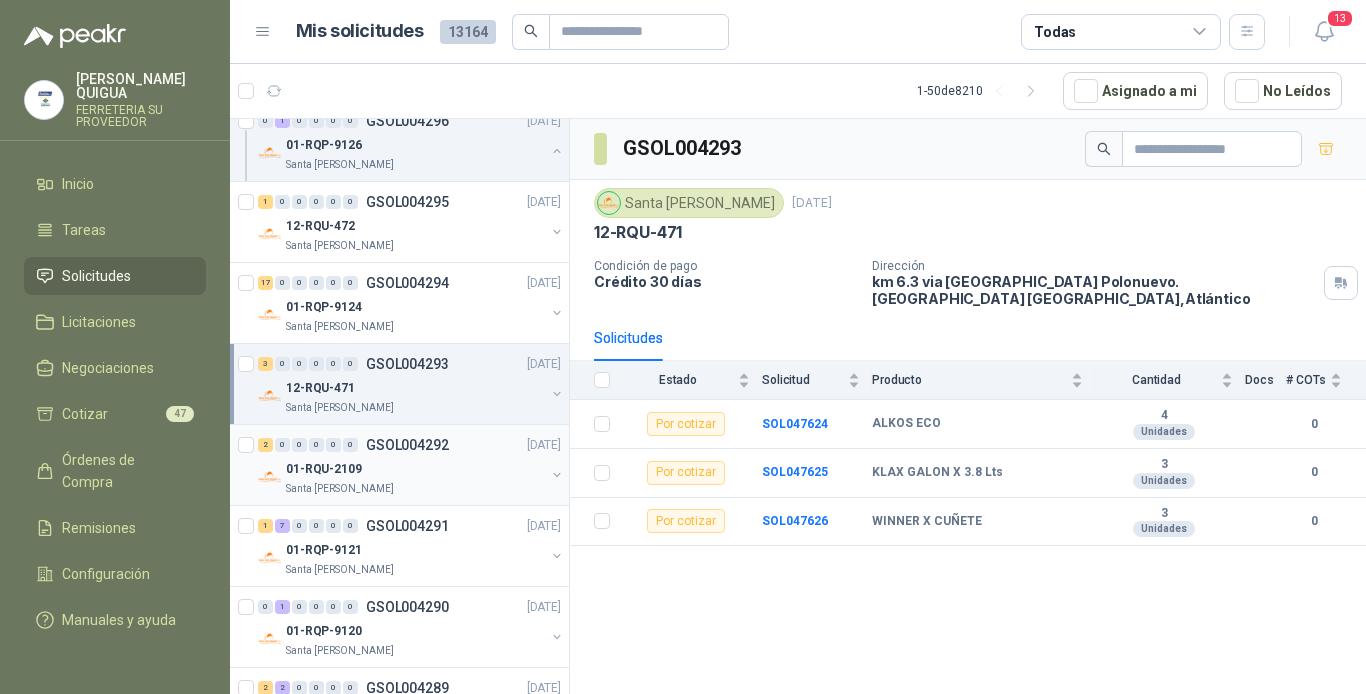 click on "2   0   0   0   0   0   GSOL004292 [DATE]" at bounding box center [411, 445] 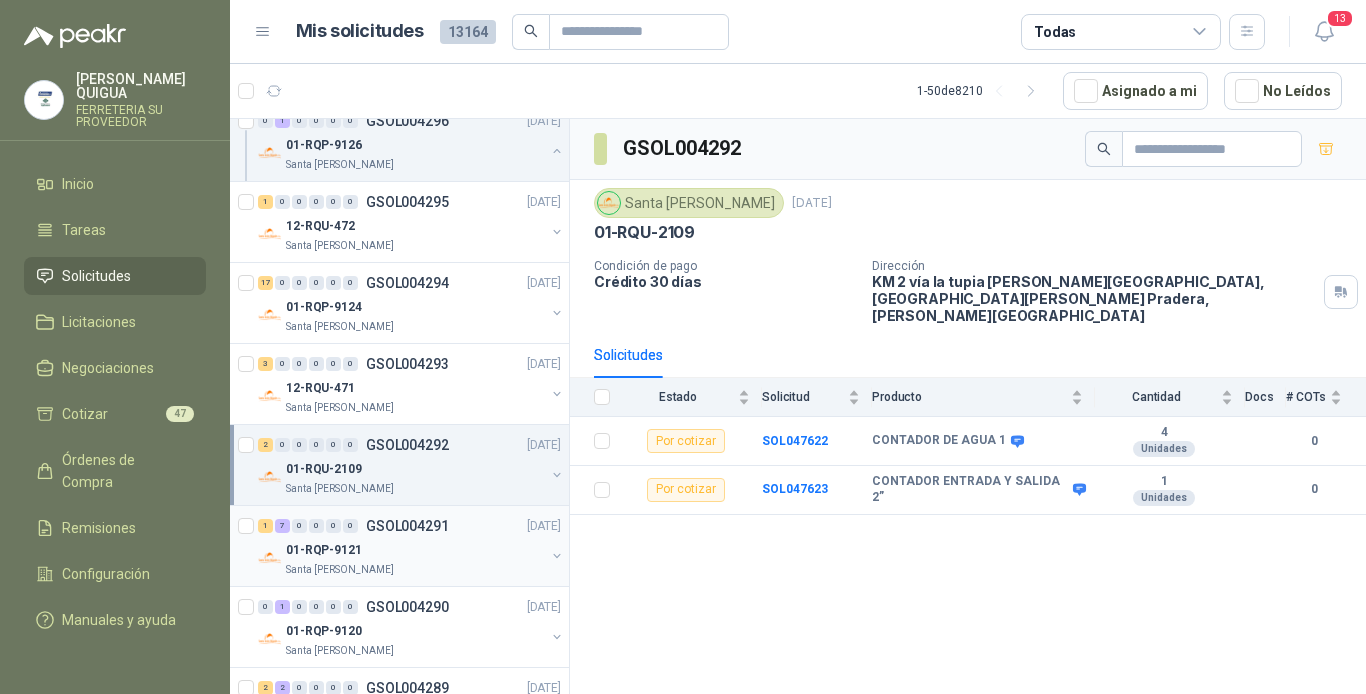 click on "01-RQP-9121" at bounding box center (415, 550) 